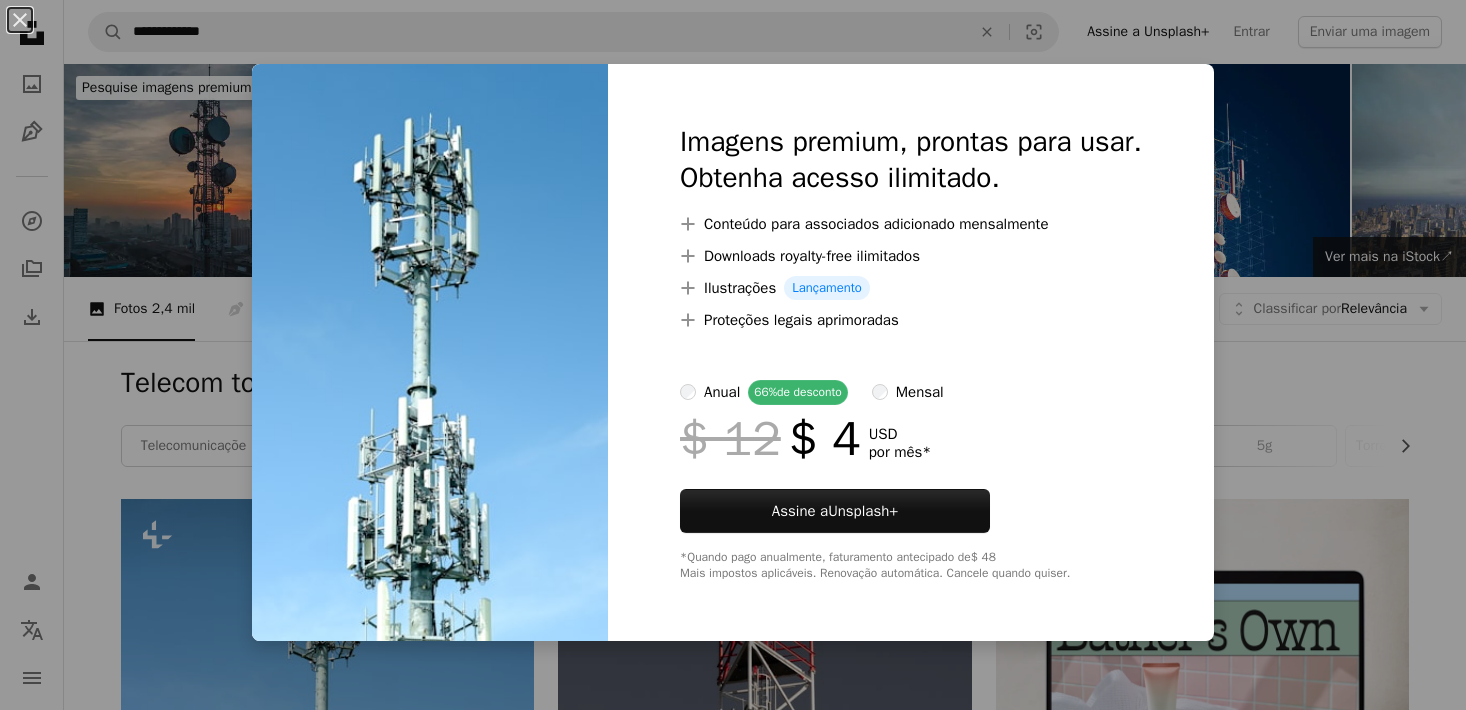 scroll, scrollTop: 400, scrollLeft: 0, axis: vertical 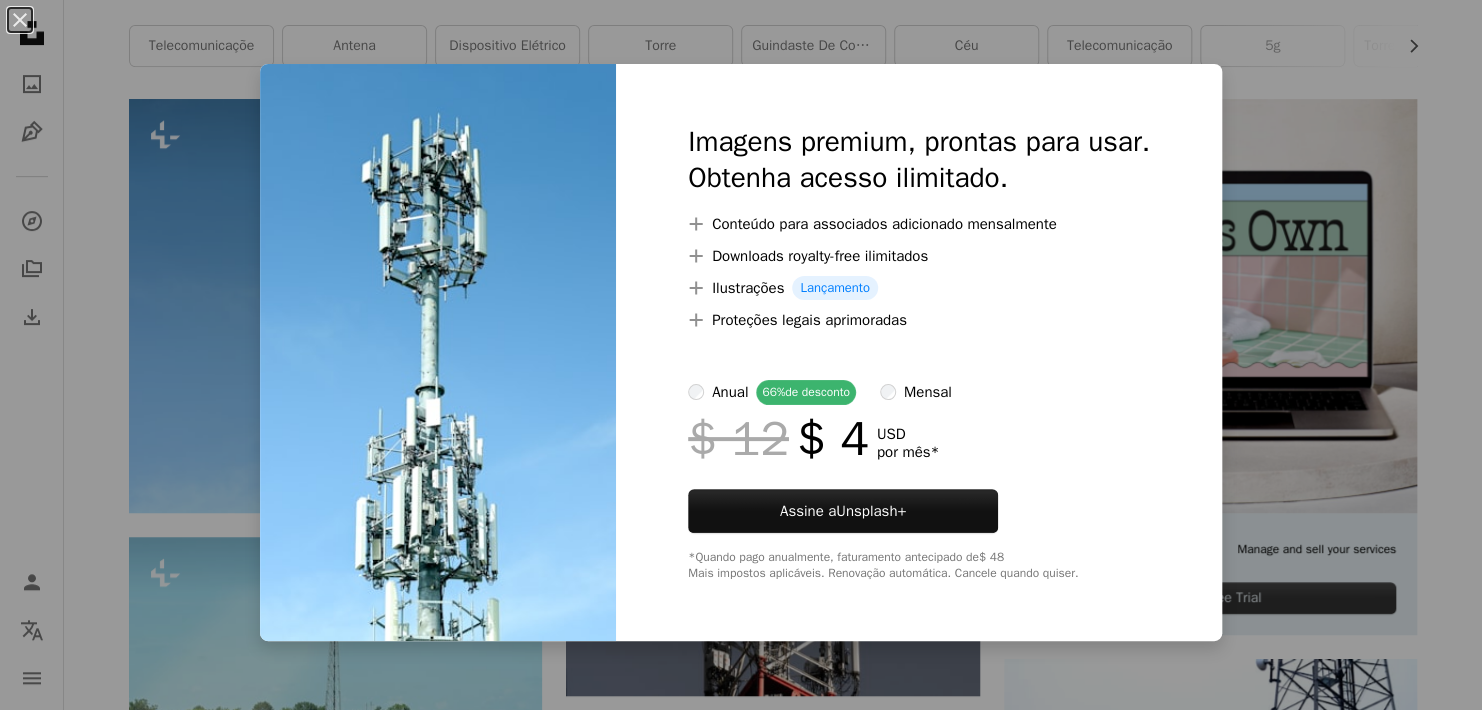 click on "An X shape Imagens premium, prontas para usar. Obtenha acesso ilimitado. A plus sign Conteúdo para associados adicionado mensalmente A plus sign Downloads royalty-free ilimitados A plus sign Ilustrações  Lançamento A plus sign Proteções legais aprimoradas anual 66%  de desconto mensal $ 12   $ 4 USD por mês * Assine a  Unsplash+ *Quando pago anualmente, faturamento antecipado de  $ 48 Mais impostos aplicáveis. Renovação automática. Cancele quando quiser." at bounding box center (741, 355) 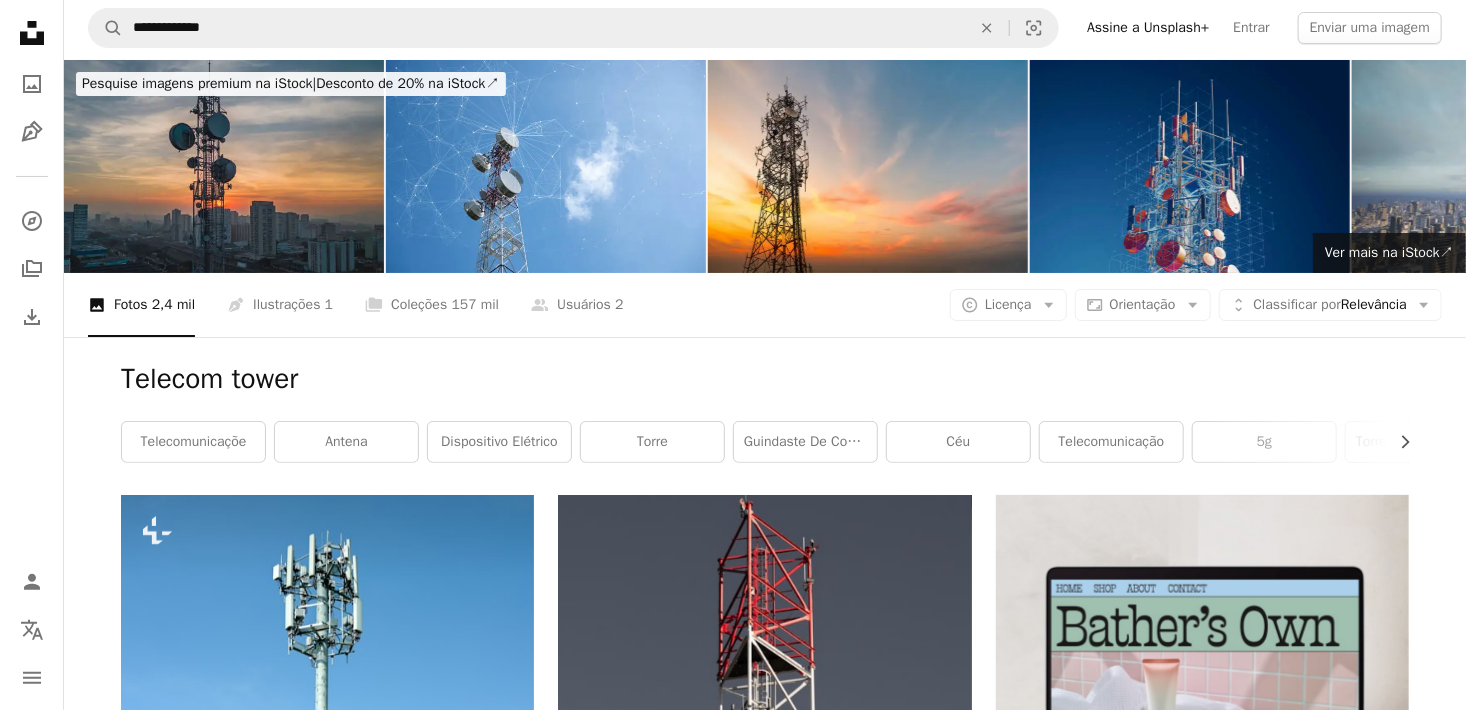 scroll, scrollTop: 0, scrollLeft: 0, axis: both 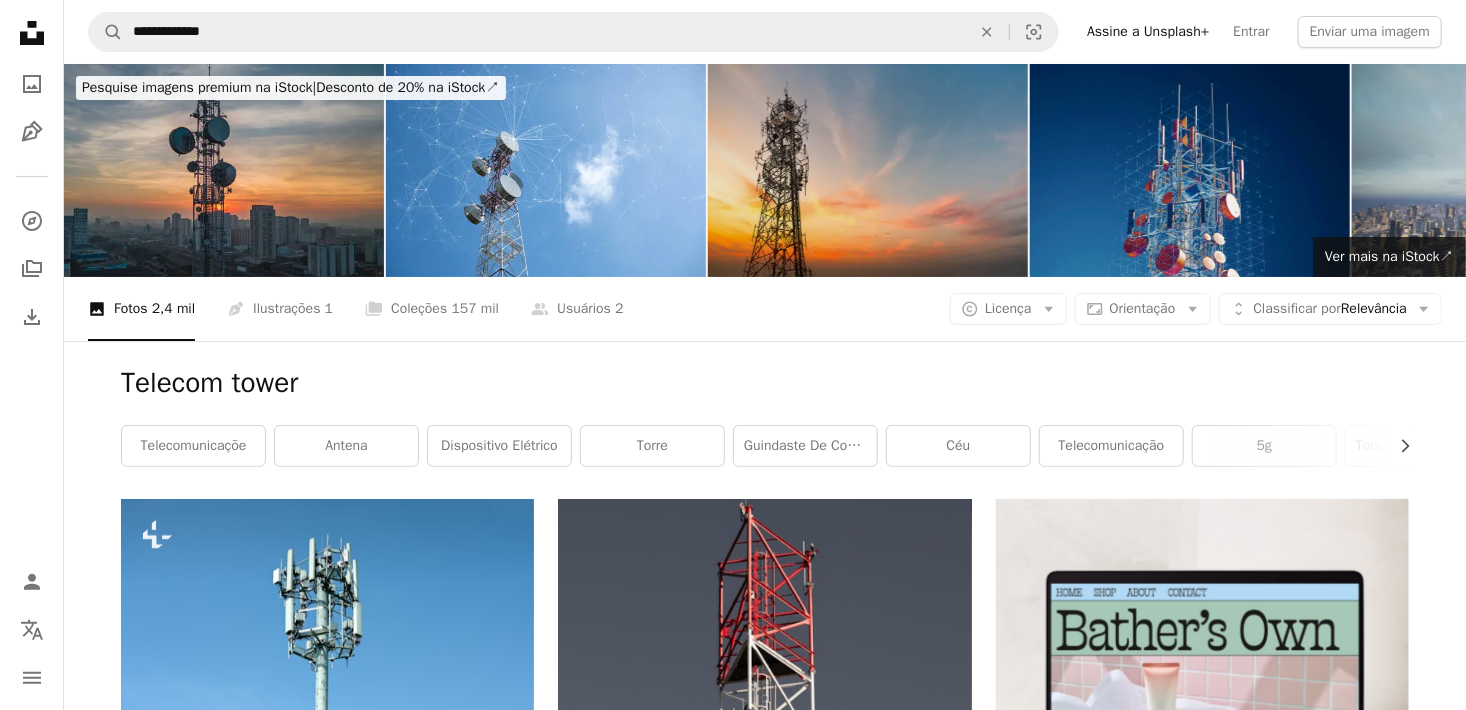 click at bounding box center [868, 170] 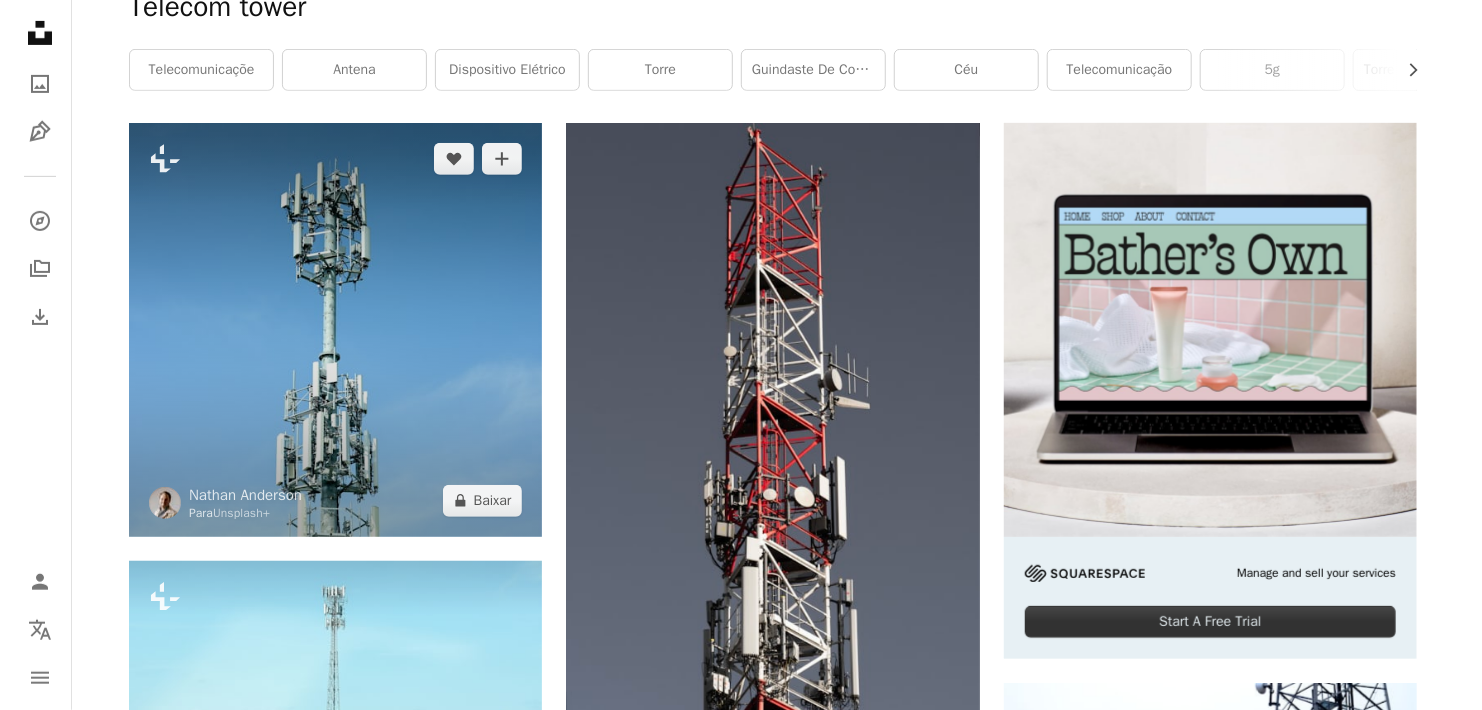 scroll, scrollTop: 400, scrollLeft: 0, axis: vertical 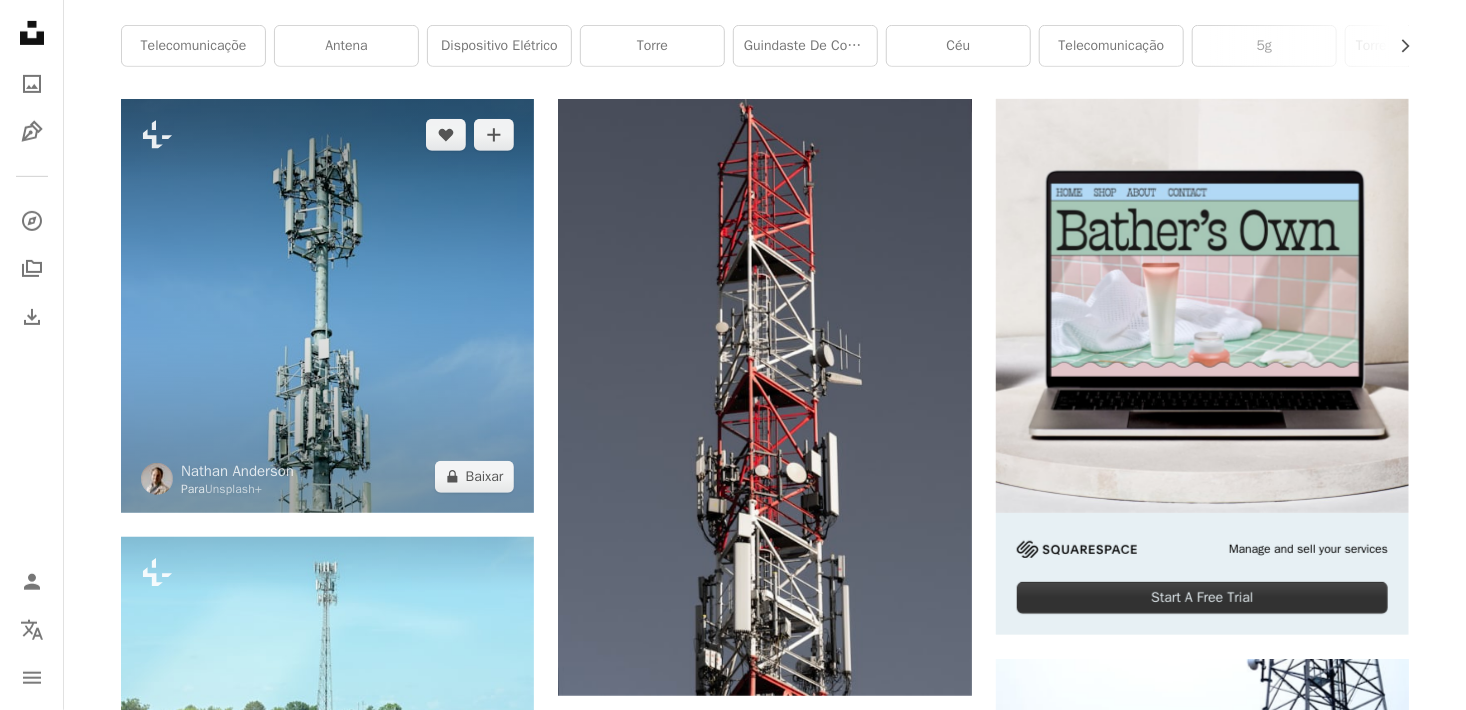click at bounding box center [327, 305] 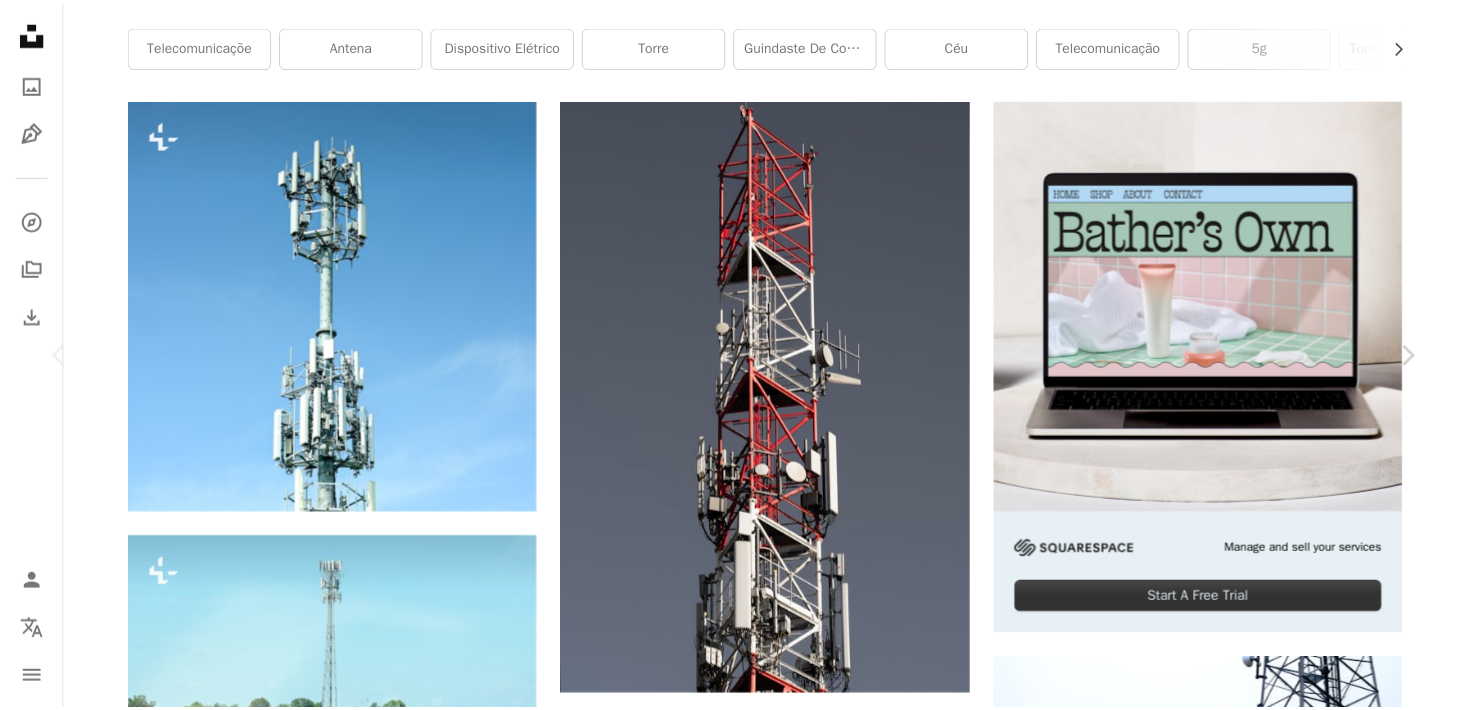 scroll, scrollTop: 0, scrollLeft: 0, axis: both 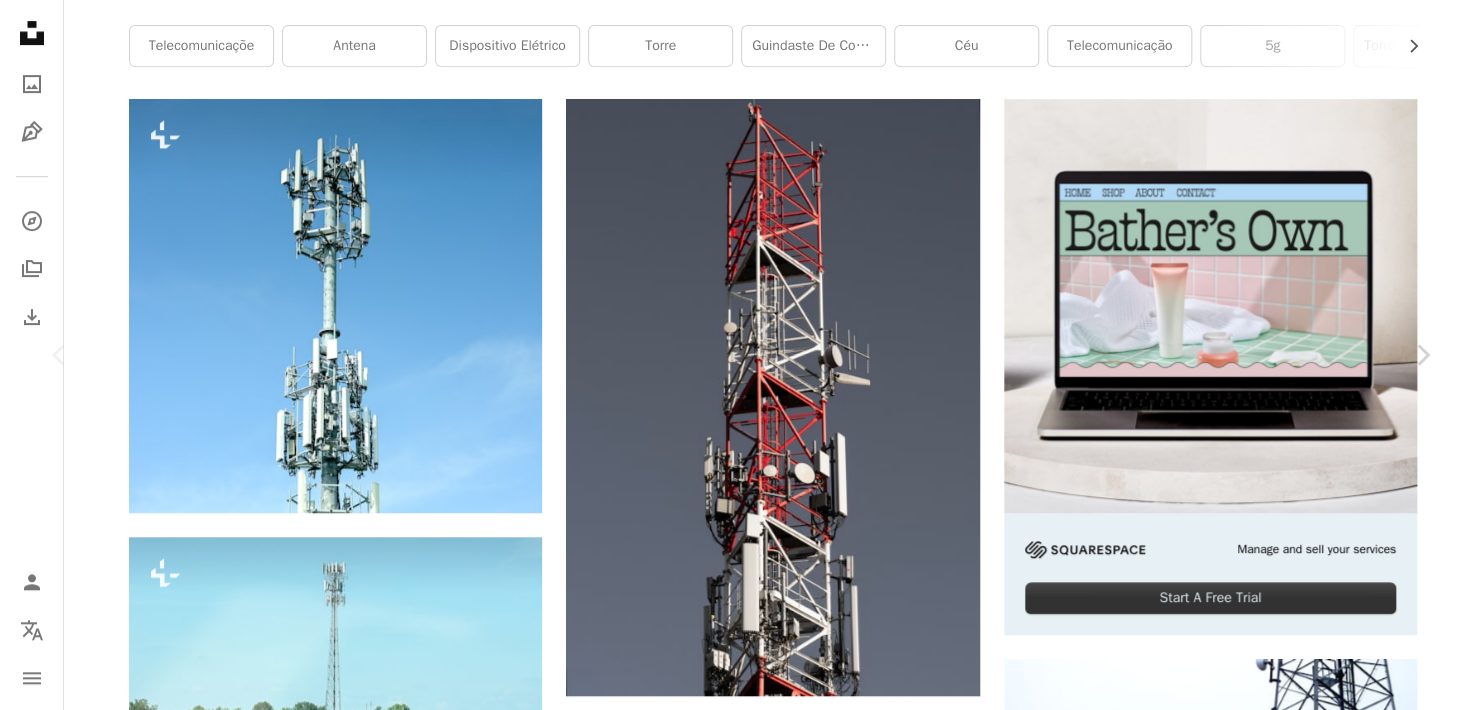 type 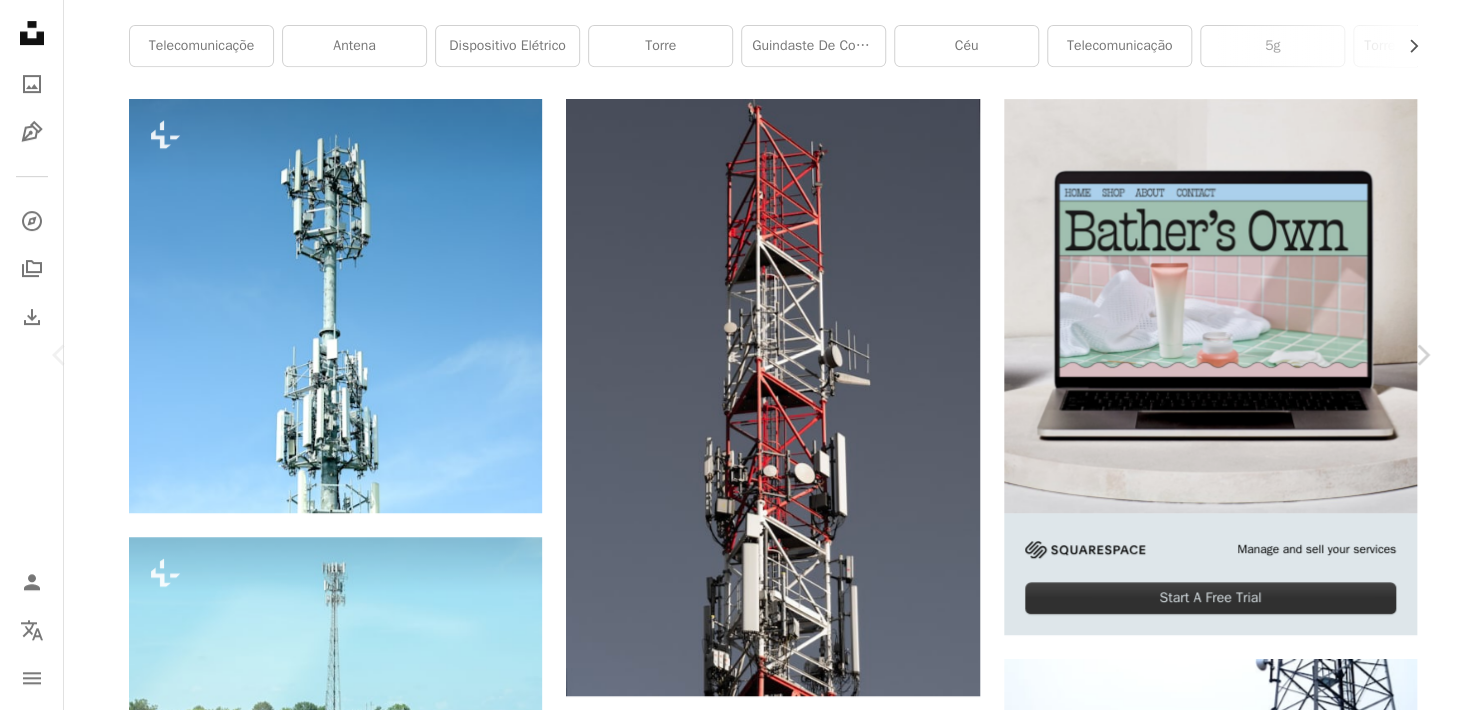 click on "An X shape Chevron left Chevron right Nathan Anderson Para  Unsplash+ A heart A plus sign A lock Baixar Zoom in A forward-right arrow Compartilhar More Actions Calendar outlined Publicada em  2 de outubro de 2022 Safety Com a  Licença da Unsplash+ Comunicações telecomunicações torre de celular antena telecomunicações choque elétrico telecomunicações torre de comunicação Imagens de domínio público Desta série Chevron right Plus sign for Unsplash+ Plus sign for Unsplash+ Plus sign for Unsplash+ Plus sign for Unsplash+ Plus sign for Unsplash+ Plus sign for Unsplash+ Plus sign for Unsplash+ Plus sign for Unsplash+ Plus sign for Unsplash+ Plus sign for Unsplash+ Imagens relacionadas Plus sign for Unsplash+ A heart A plus sign Nathan Anderson Para  Unsplash+ A lock Baixar Plus sign for Unsplash+ A heart A plus sign Nathan Anderson Para  Unsplash+ A lock Baixar Plus sign for Unsplash+ A heart A plus sign Nathan Anderson Para  Unsplash+ A lock Baixar Plus sign for Unsplash+ A heart A plus sign Para" at bounding box center (741, 5247) 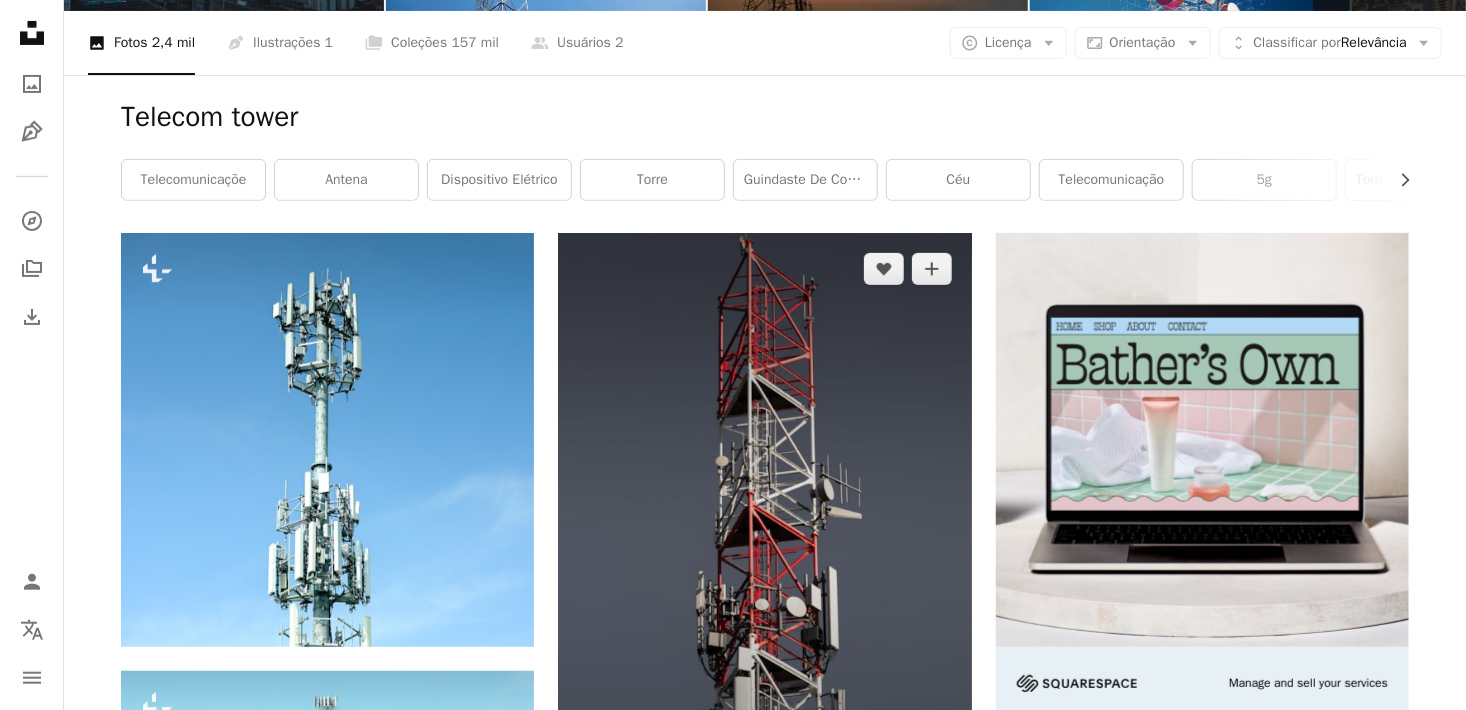 scroll, scrollTop: 0, scrollLeft: 0, axis: both 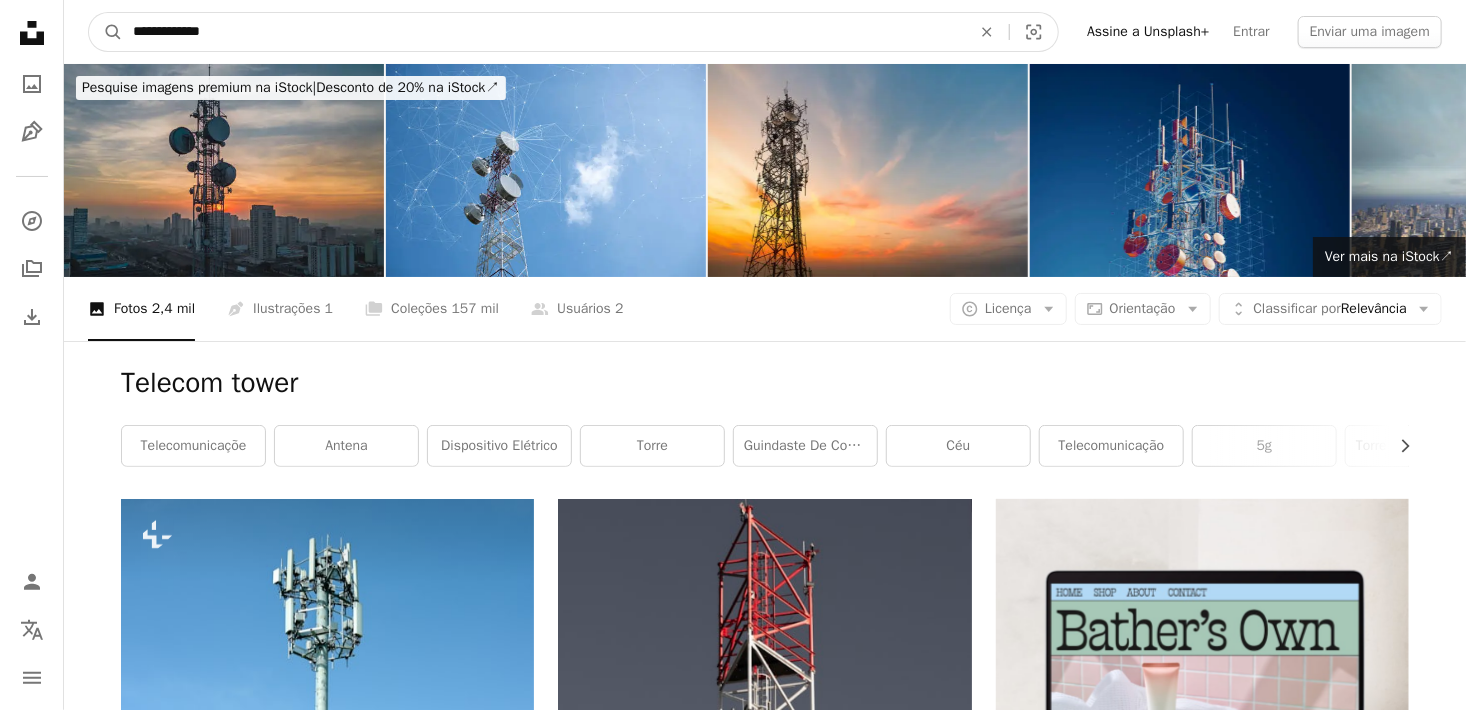 drag, startPoint x: 237, startPoint y: 17, endPoint x: 116, endPoint y: 58, distance: 127.75758 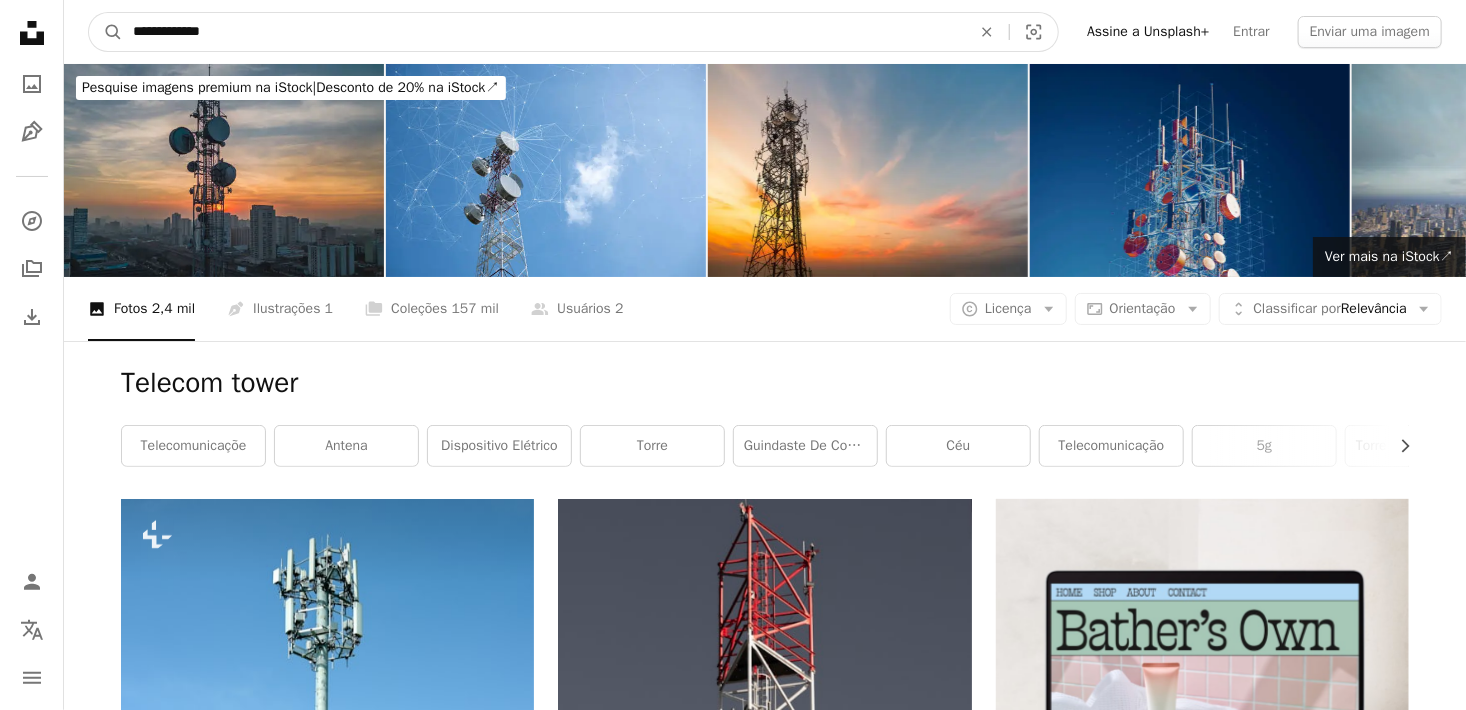 paste on "**" 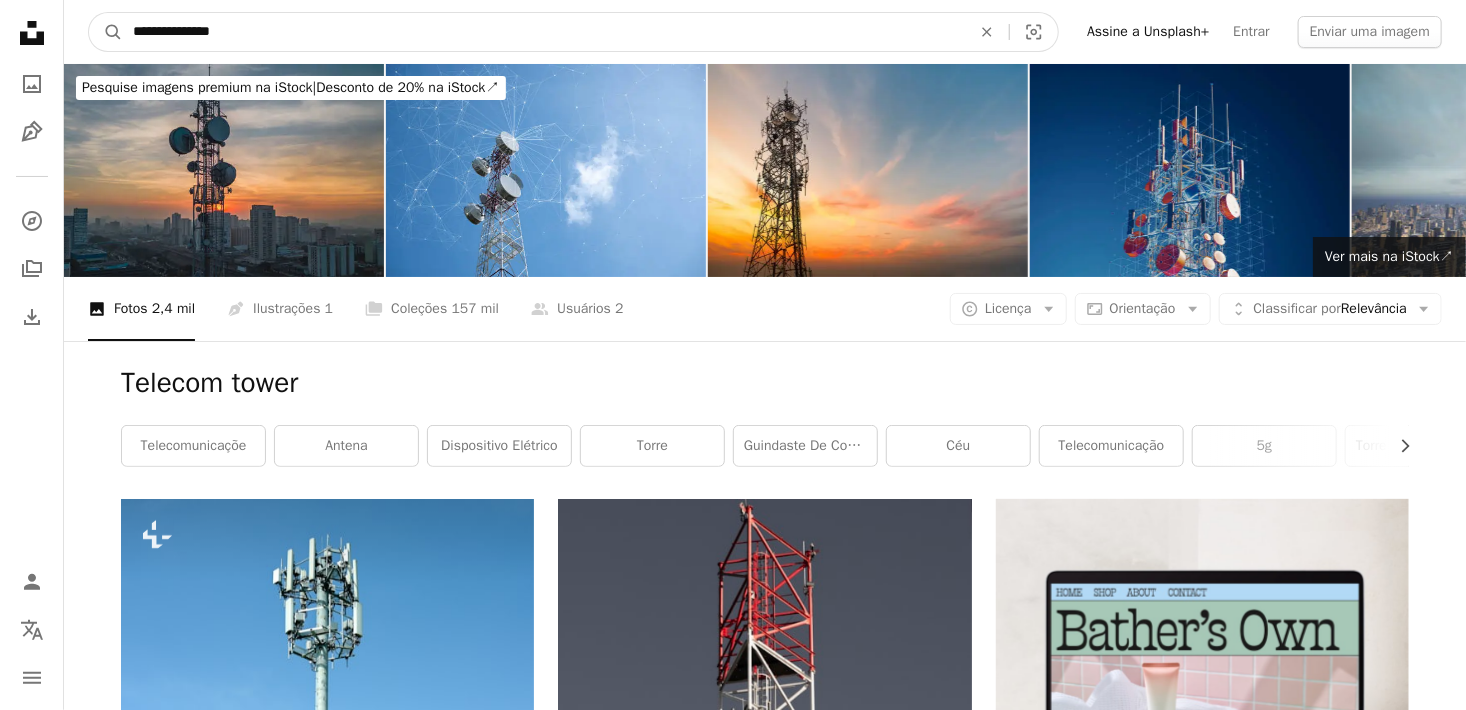 type on "**********" 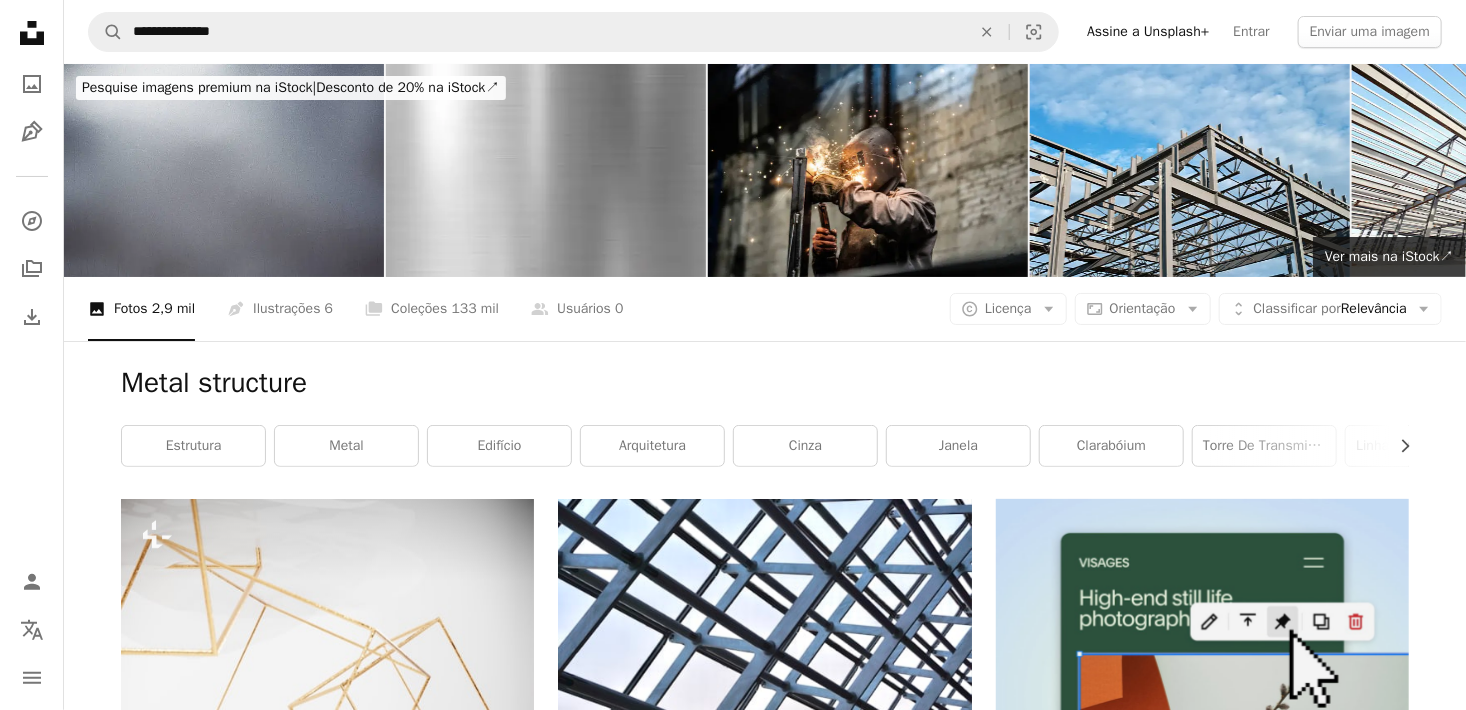 scroll, scrollTop: 0, scrollLeft: 0, axis: both 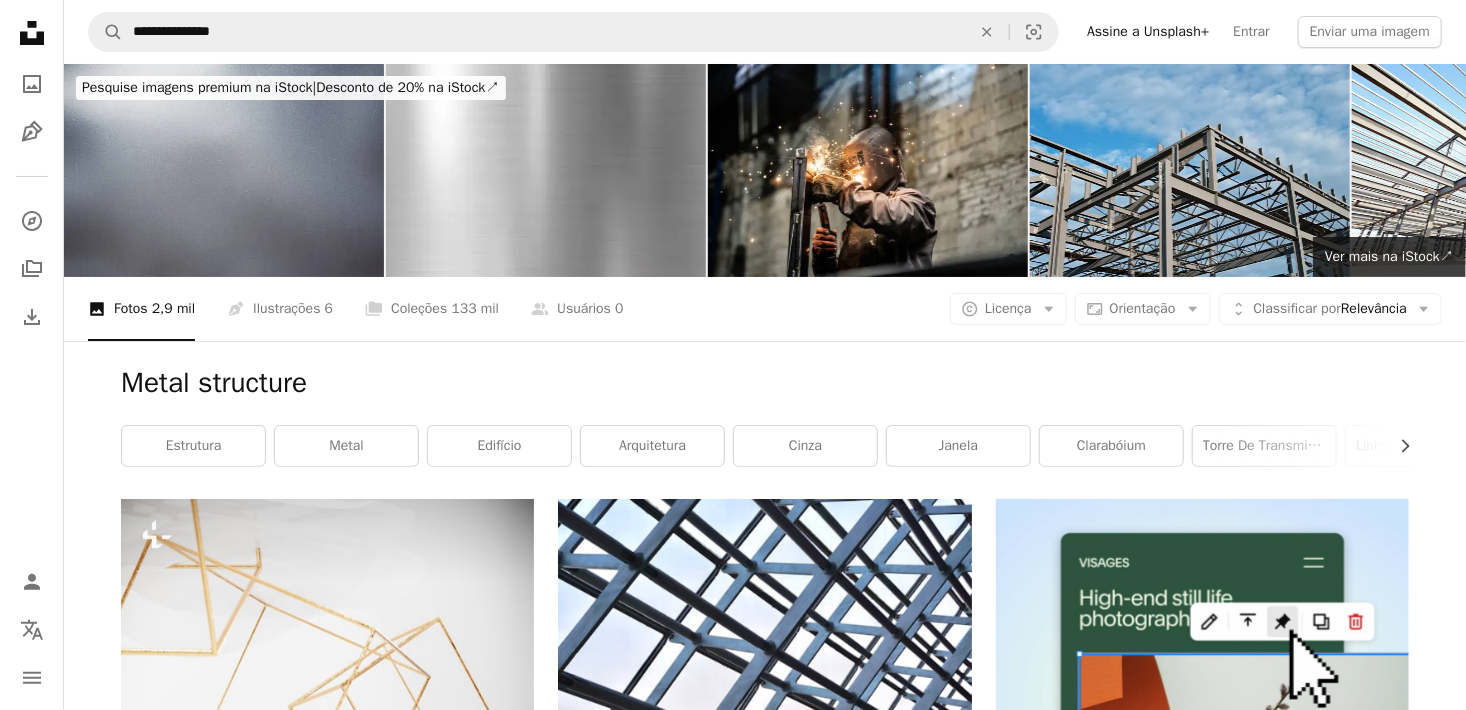 click at bounding box center (1190, 170) 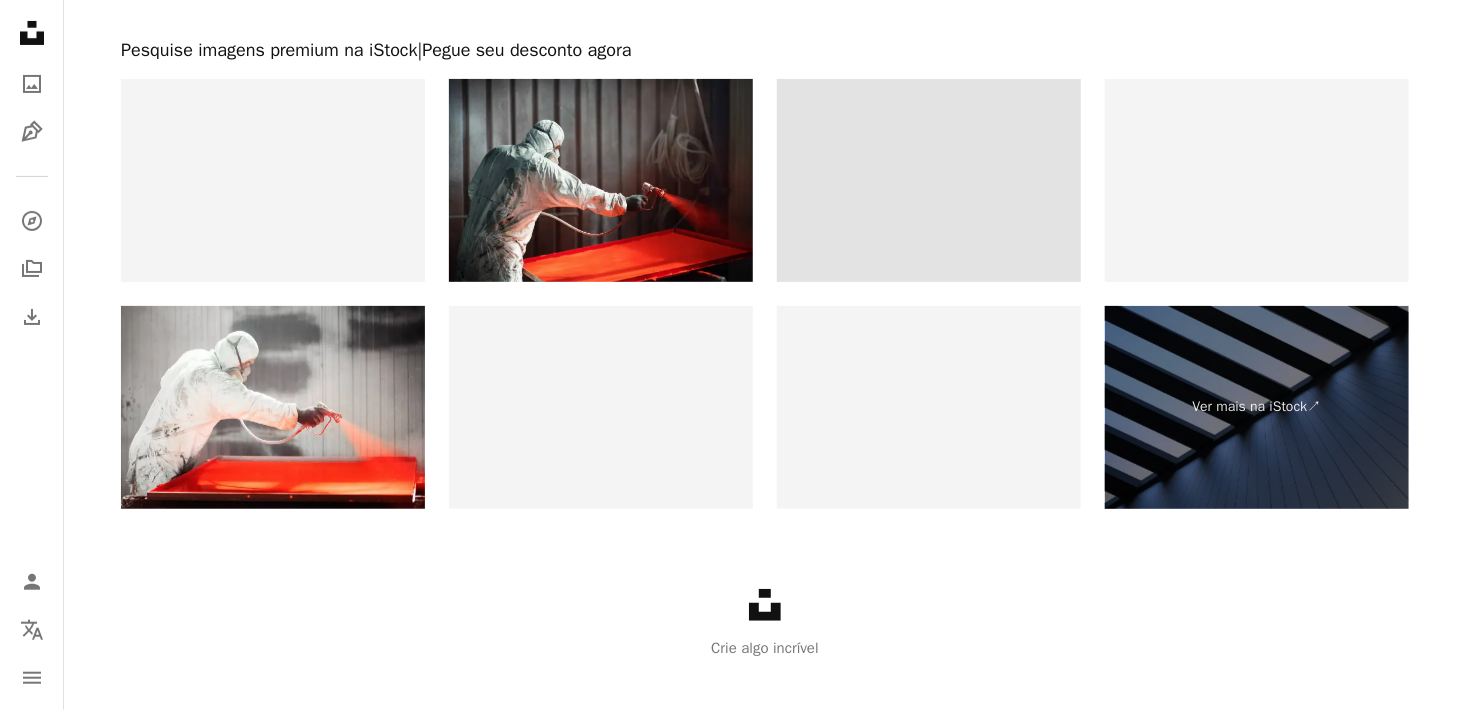 scroll, scrollTop: 3900, scrollLeft: 0, axis: vertical 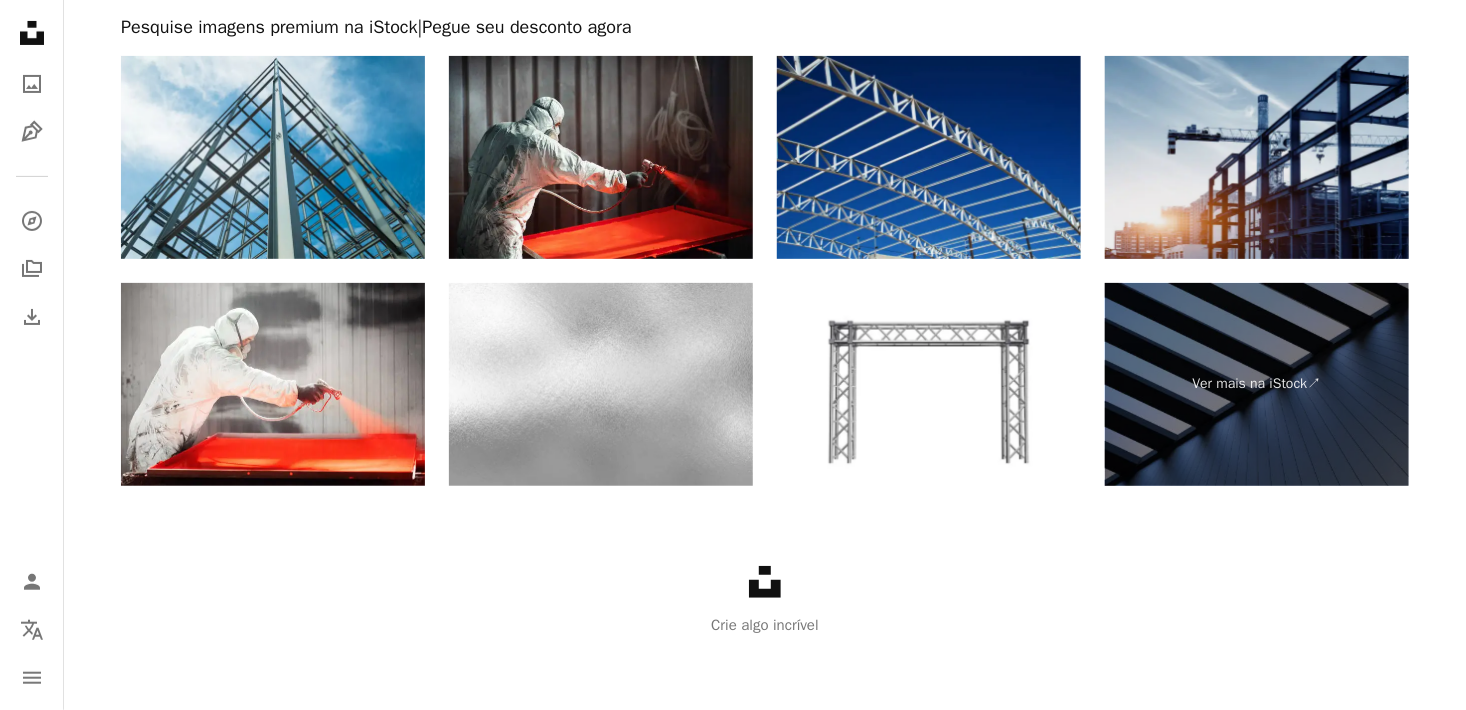 click at bounding box center (1257, 157) 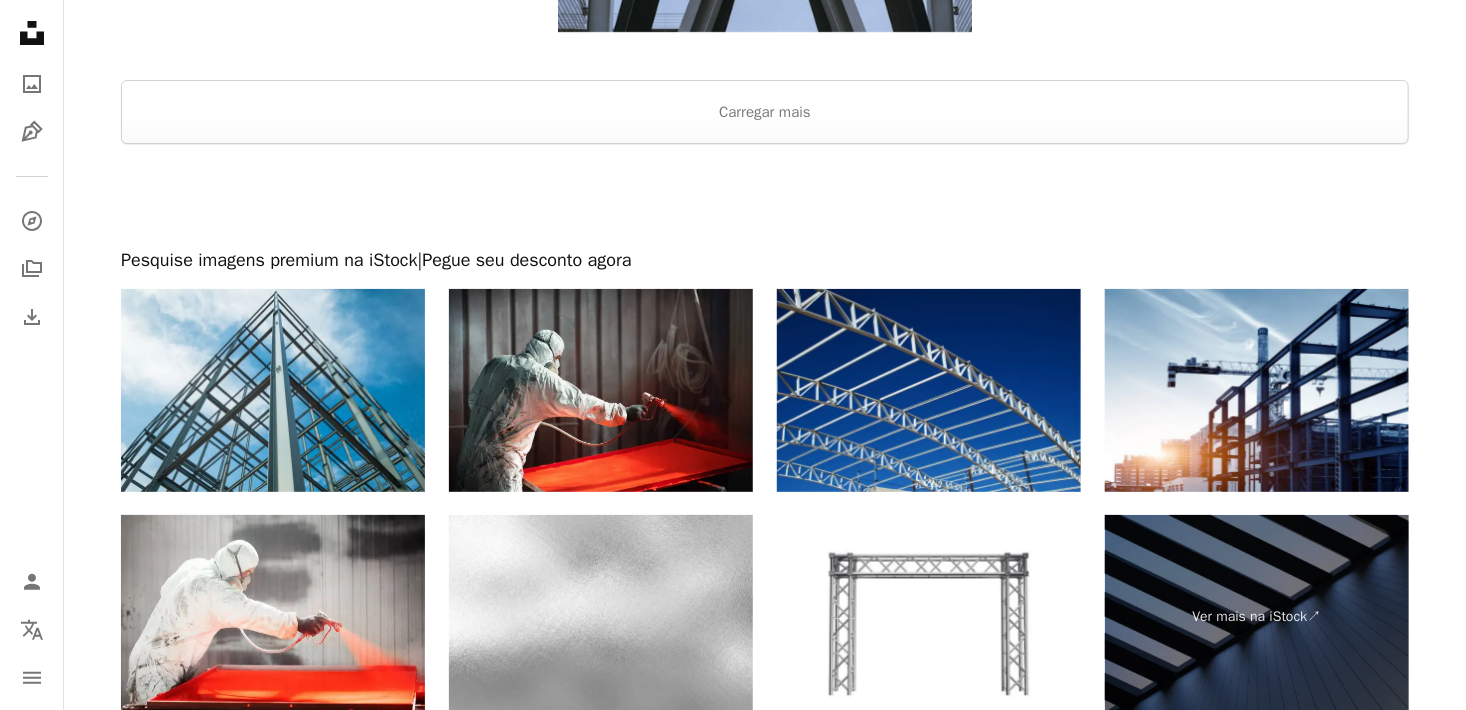 scroll, scrollTop: 3606, scrollLeft: 0, axis: vertical 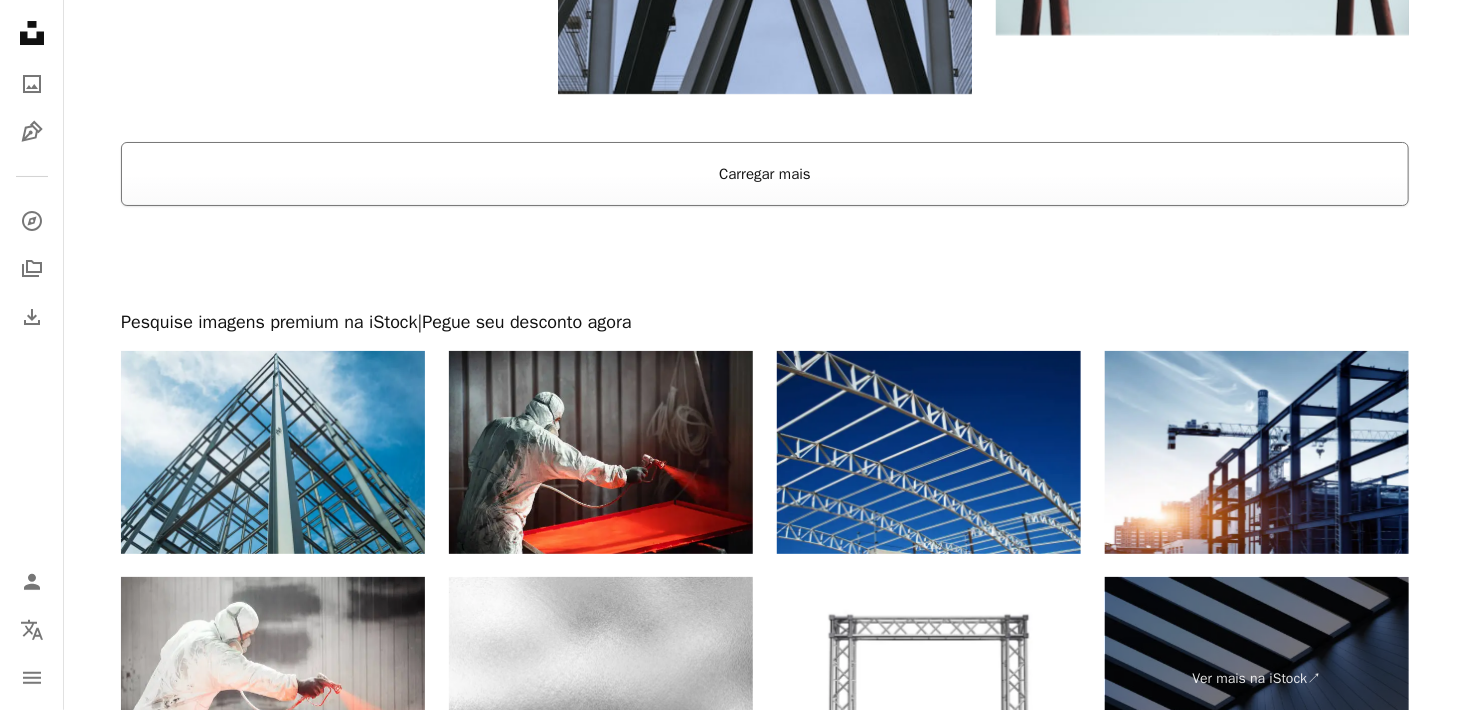click on "Carregar mais" at bounding box center (765, 174) 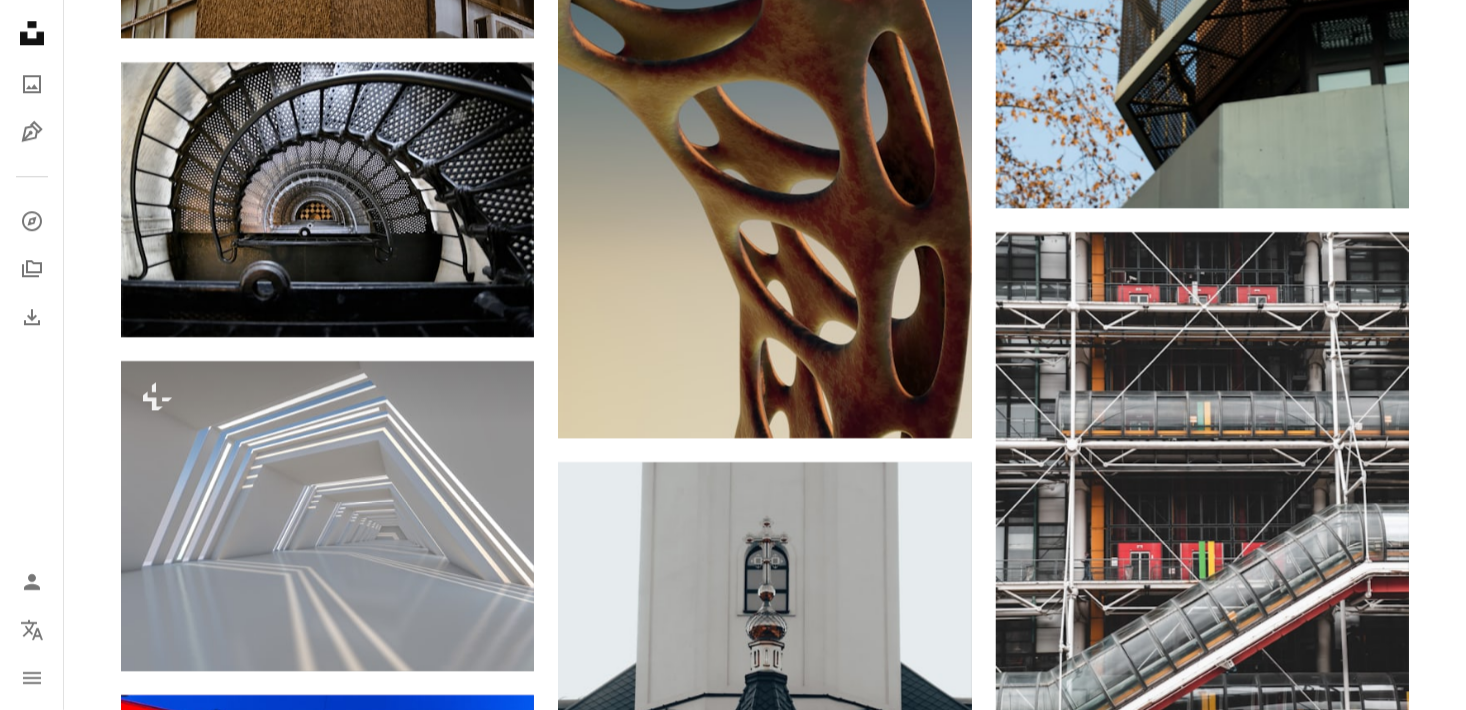 scroll, scrollTop: 50306, scrollLeft: 0, axis: vertical 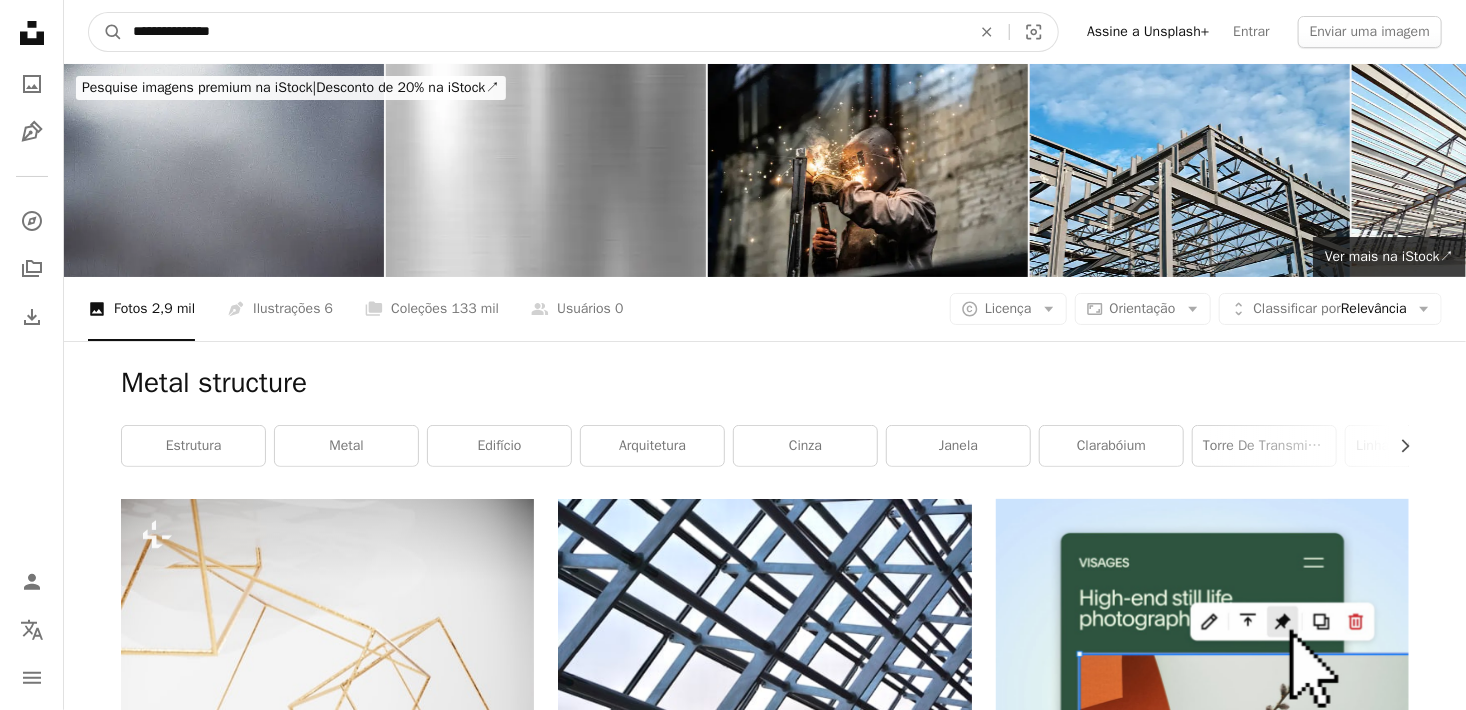 drag, startPoint x: 270, startPoint y: 45, endPoint x: 16, endPoint y: 40, distance: 254.04921 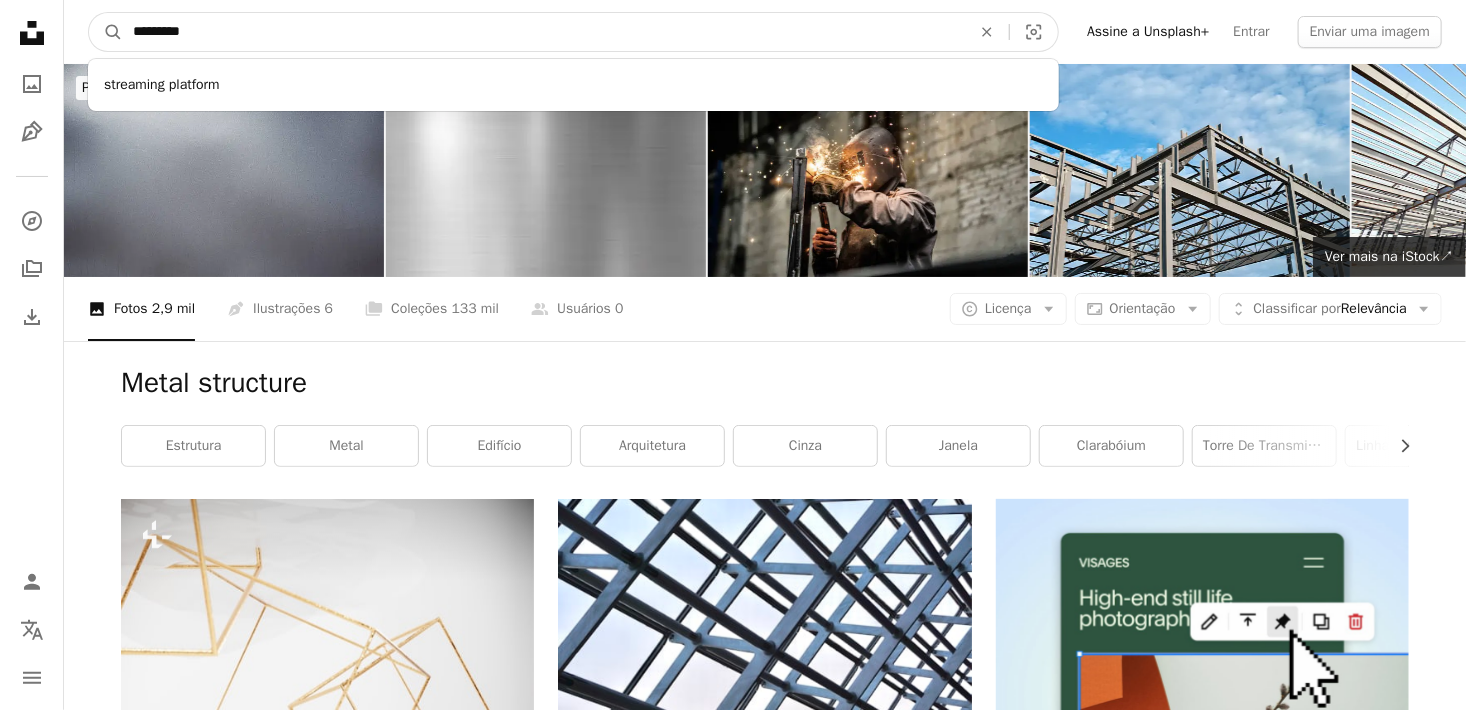 type on "**********" 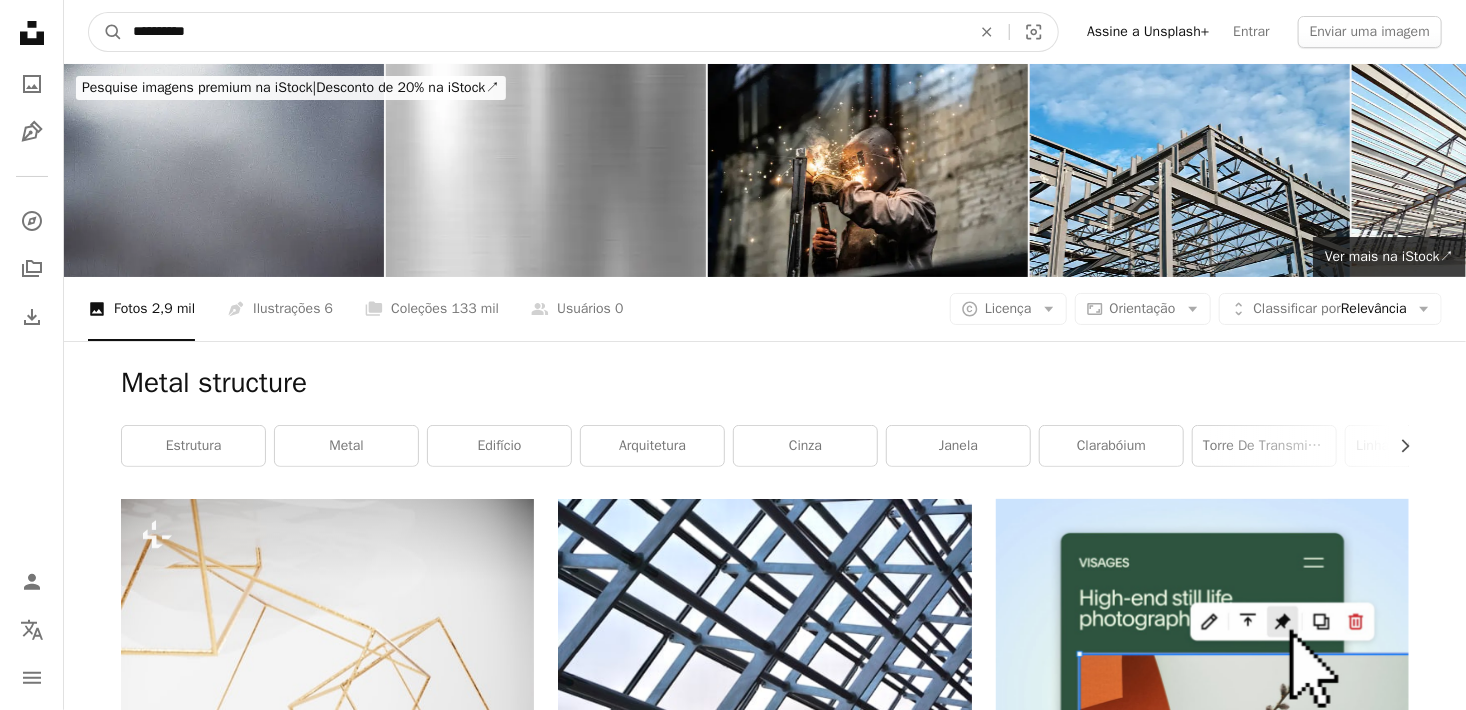 click on "A magnifying glass" at bounding box center [106, 32] 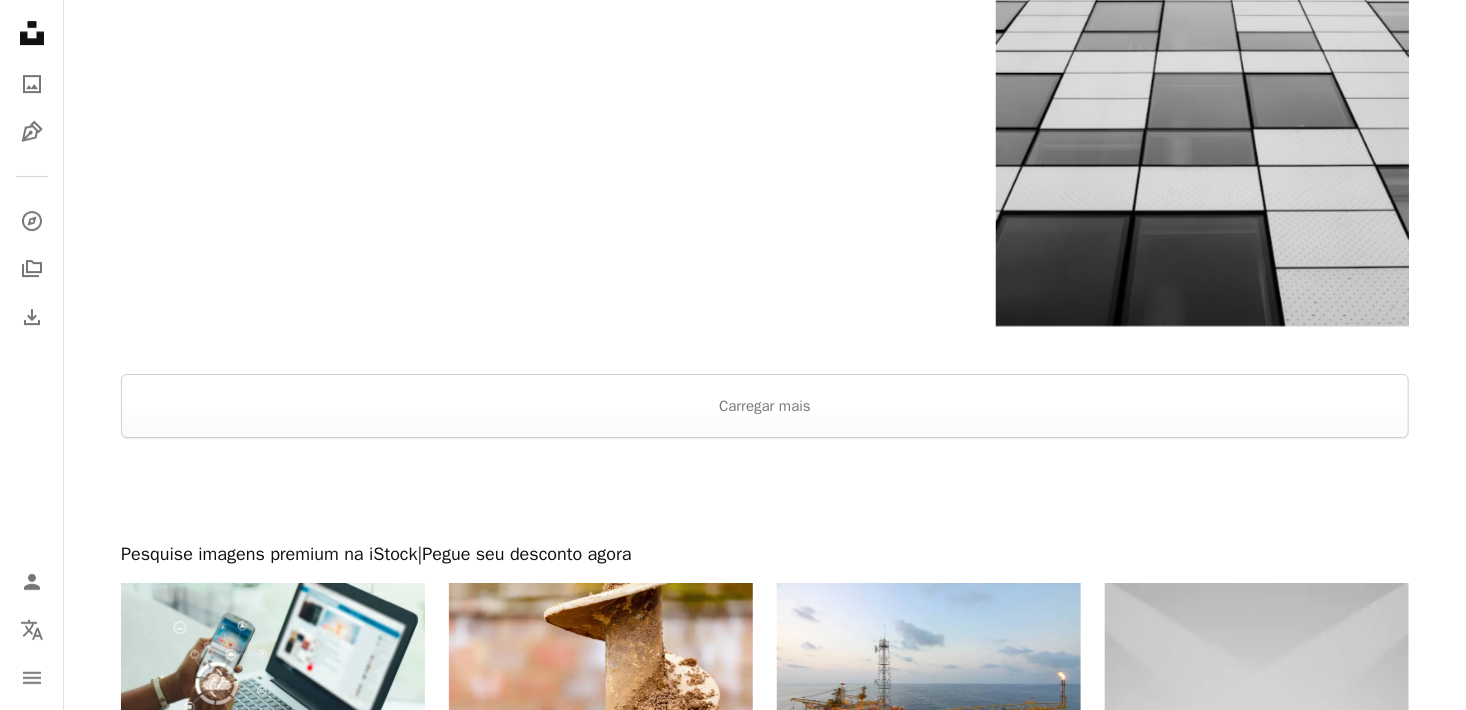 scroll, scrollTop: 3300, scrollLeft: 0, axis: vertical 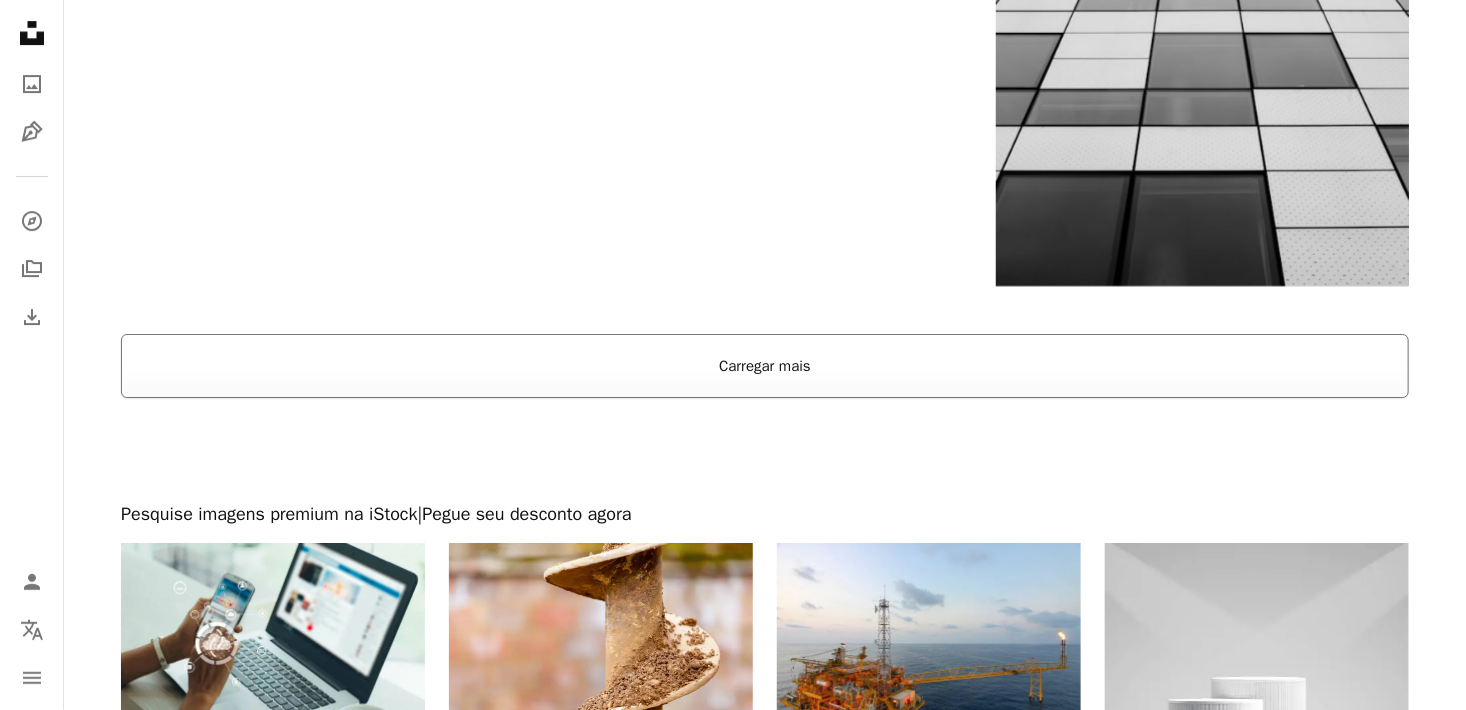 click on "Carregar mais" at bounding box center [765, 366] 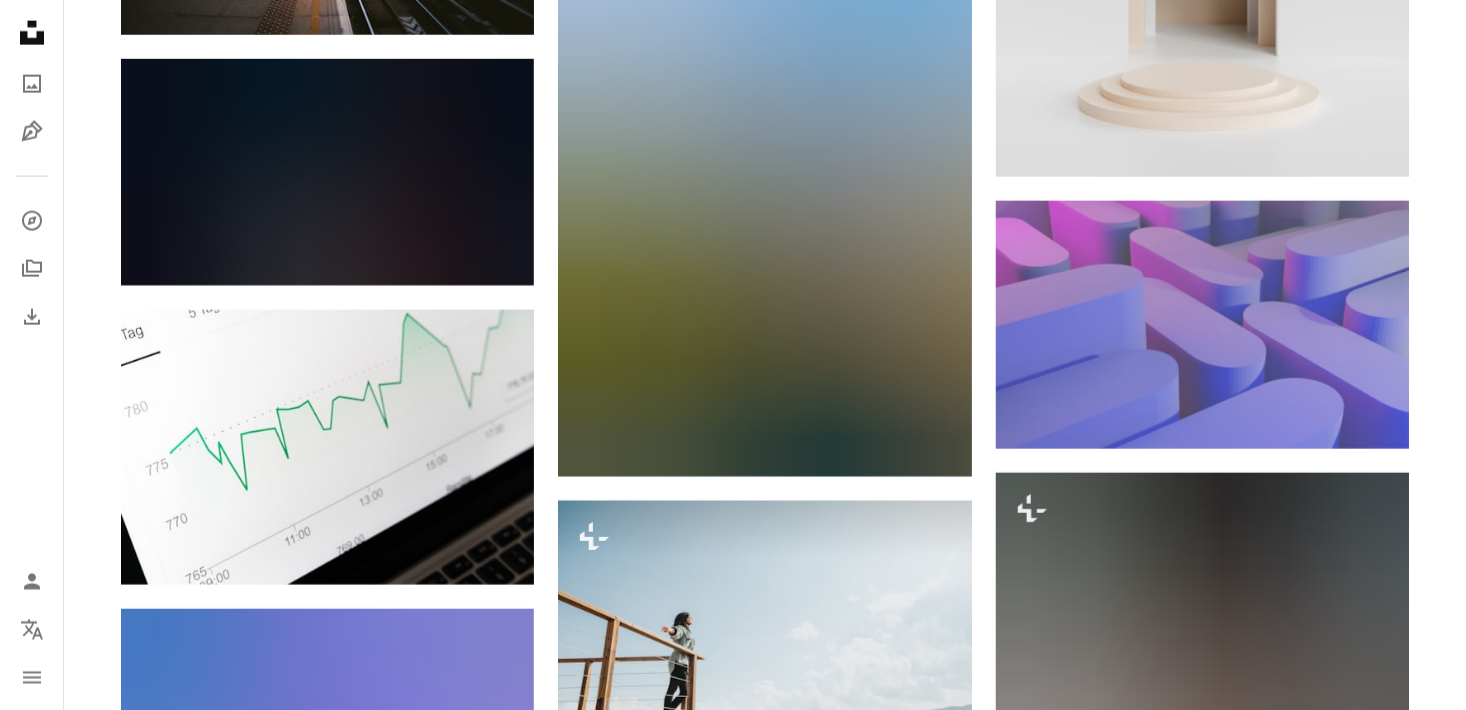 scroll, scrollTop: 0, scrollLeft: 0, axis: both 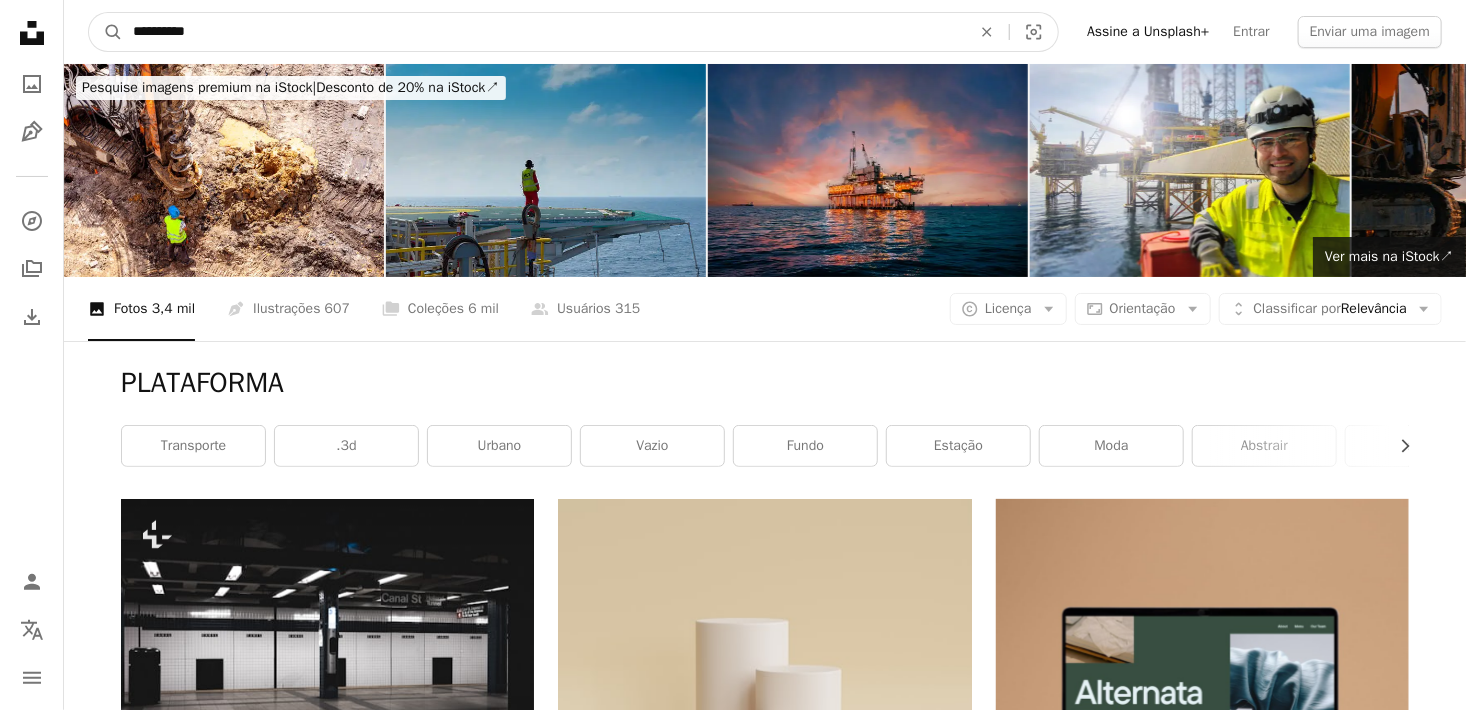 click on "**********" at bounding box center (544, 32) 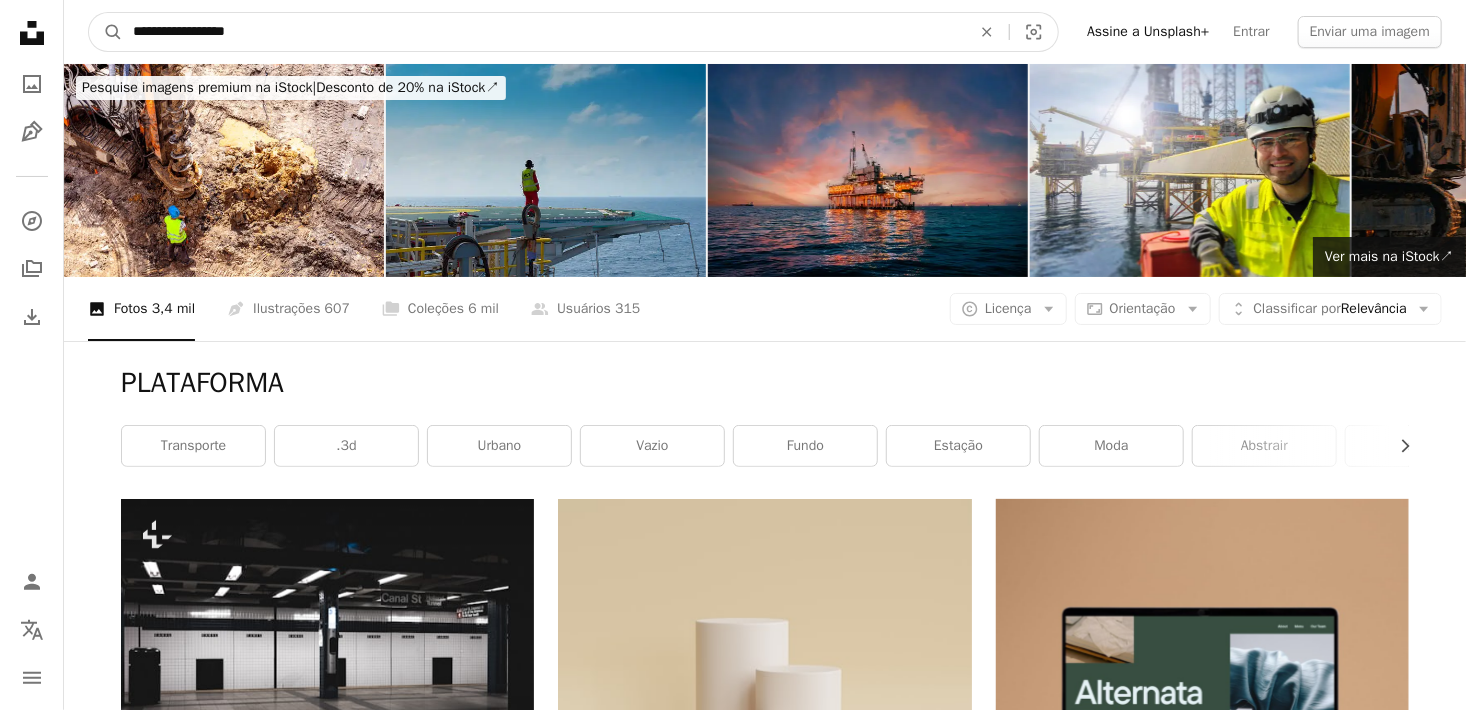 type on "**********" 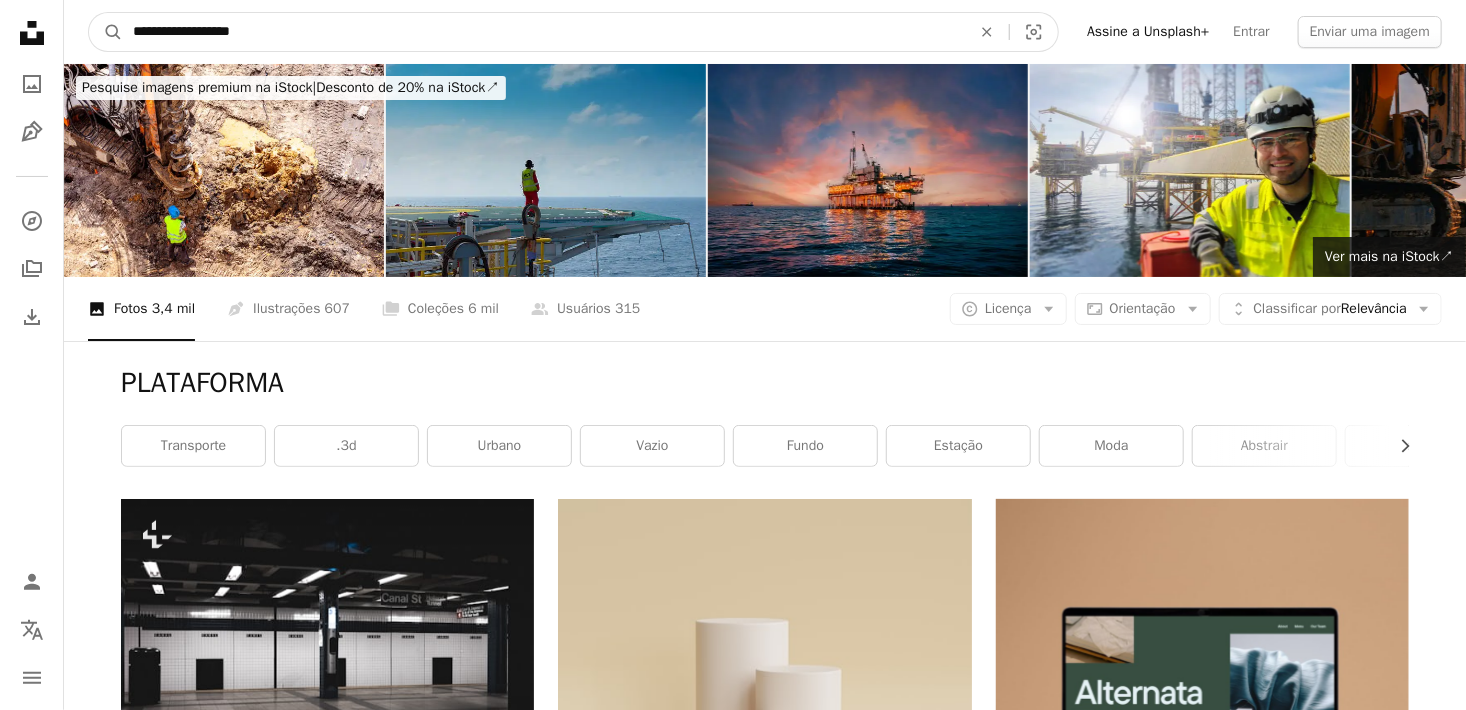 click on "A magnifying glass" at bounding box center [106, 32] 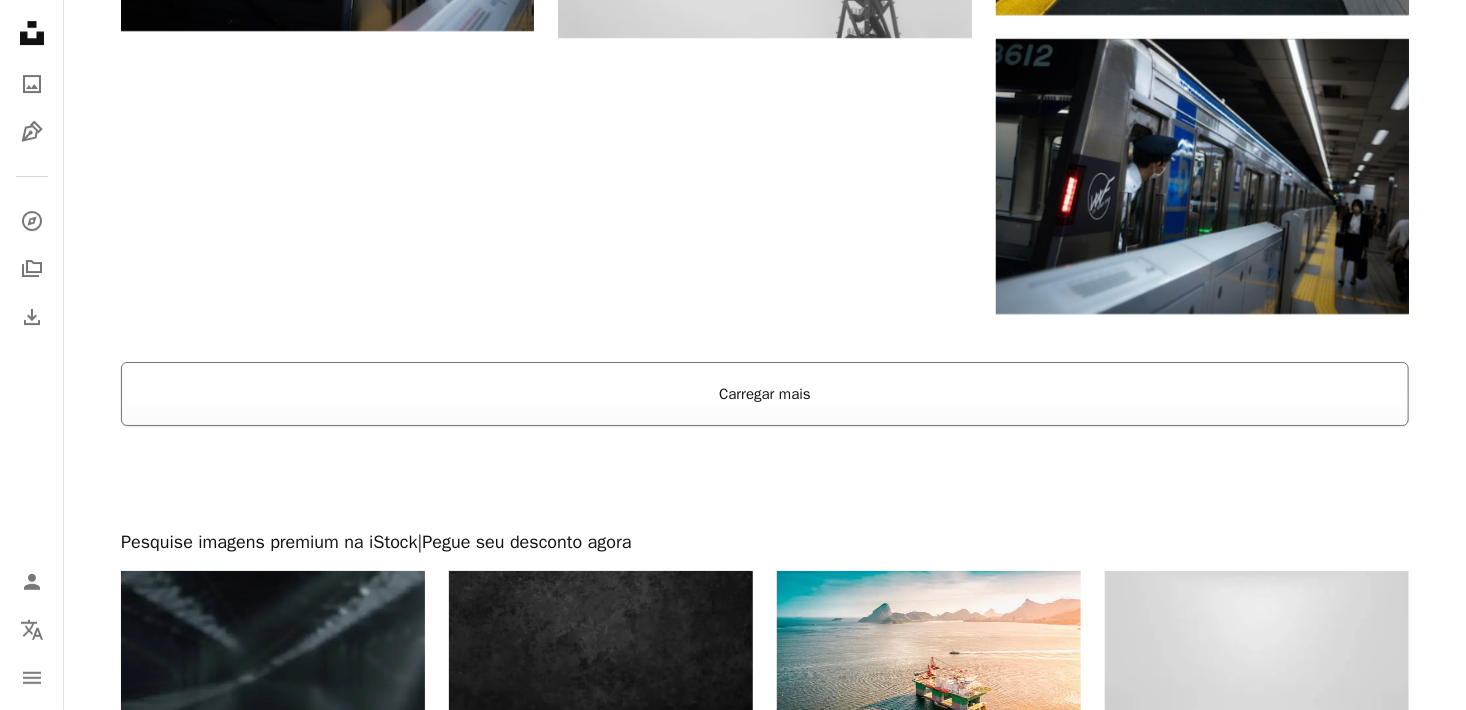 scroll, scrollTop: 3212, scrollLeft: 0, axis: vertical 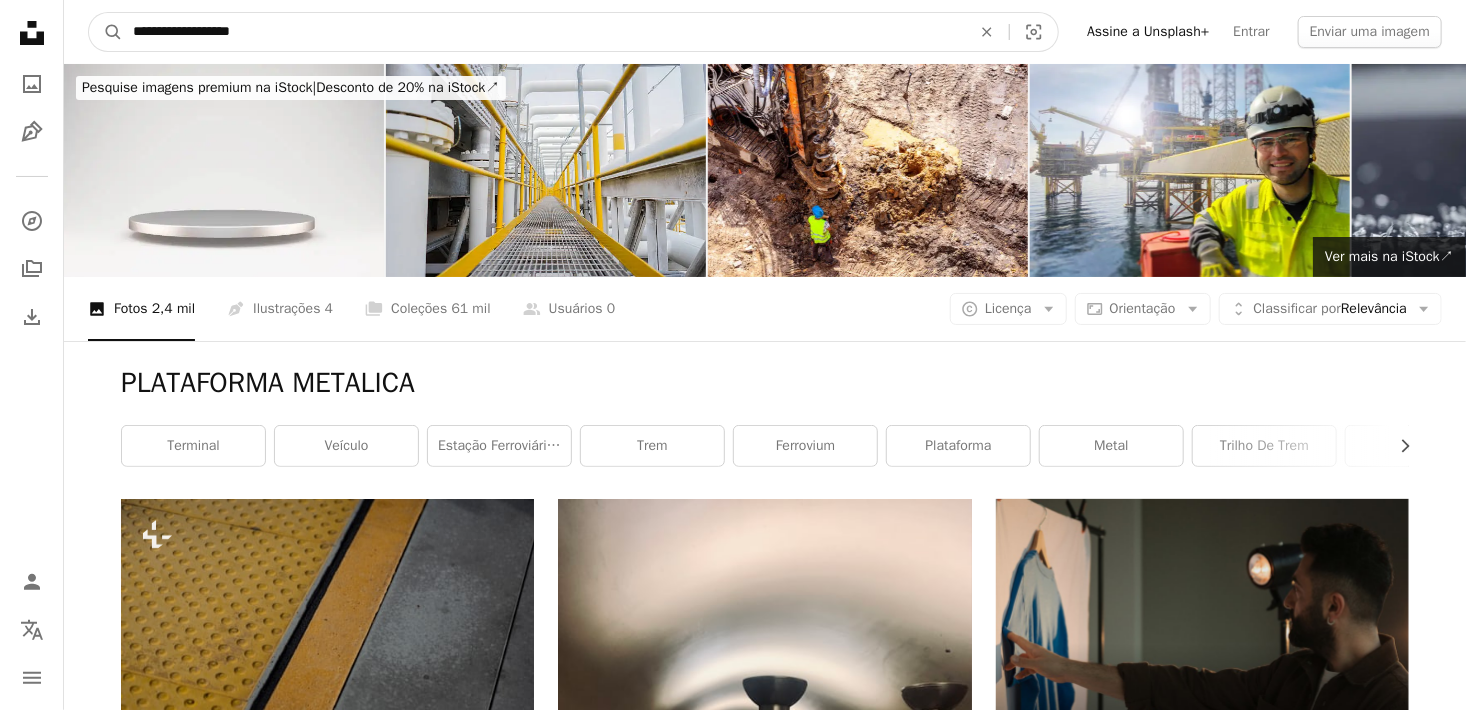 drag, startPoint x: 309, startPoint y: 42, endPoint x: -51, endPoint y: 63, distance: 360.61197 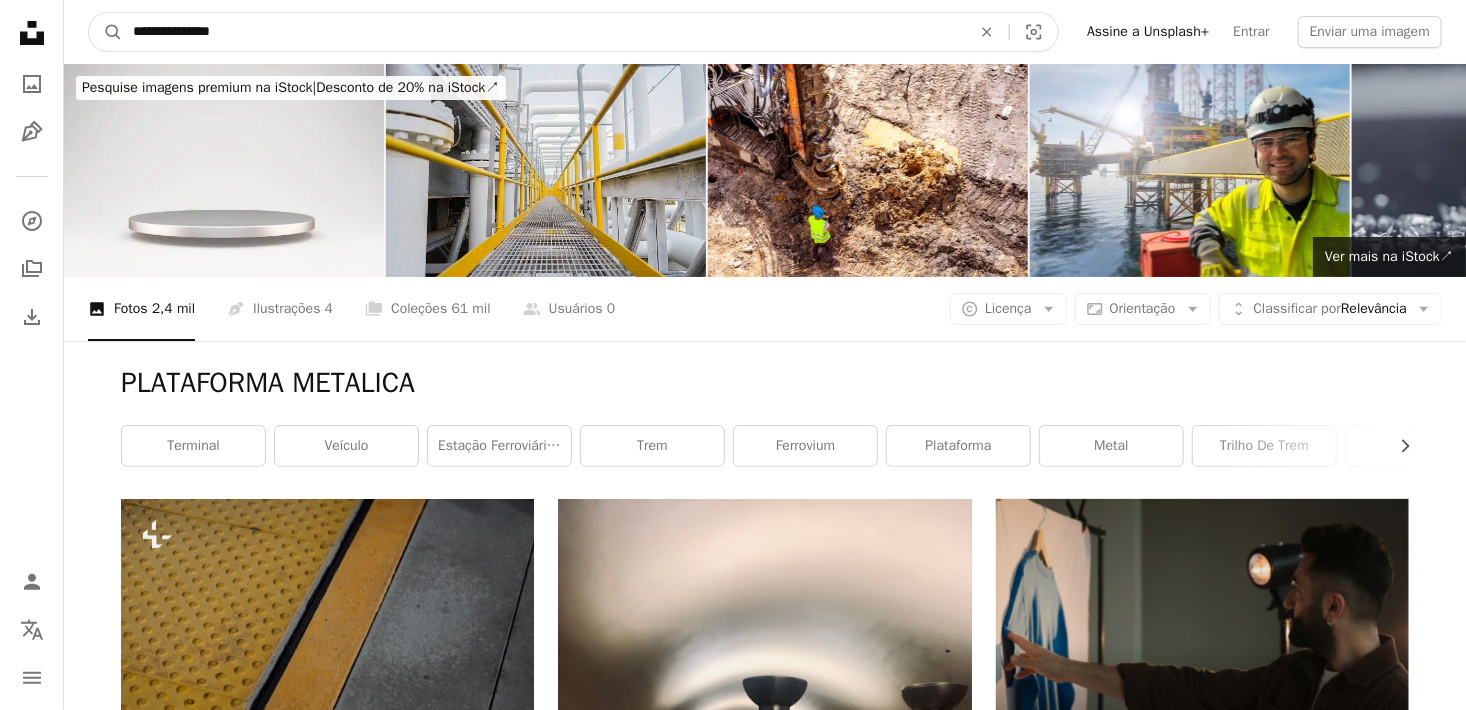 type on "**********" 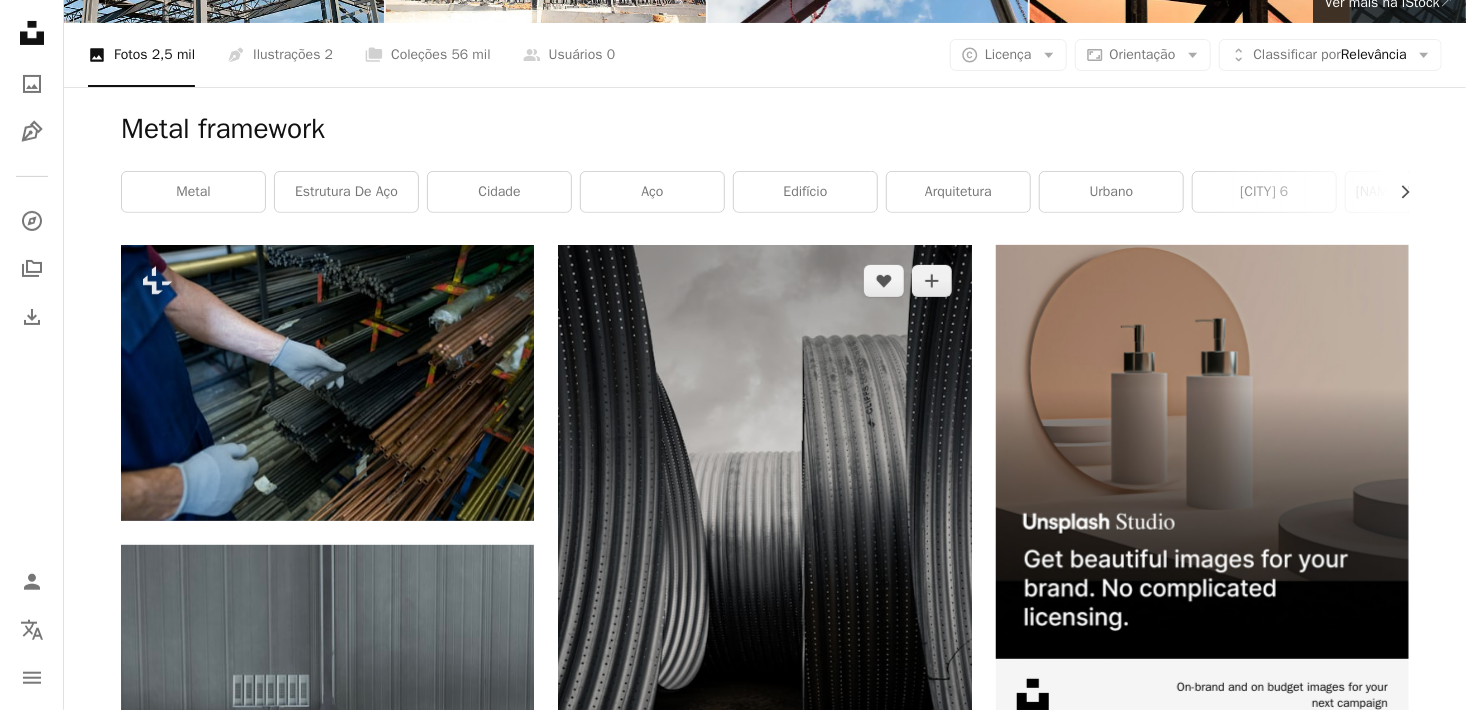 scroll, scrollTop: 0, scrollLeft: 0, axis: both 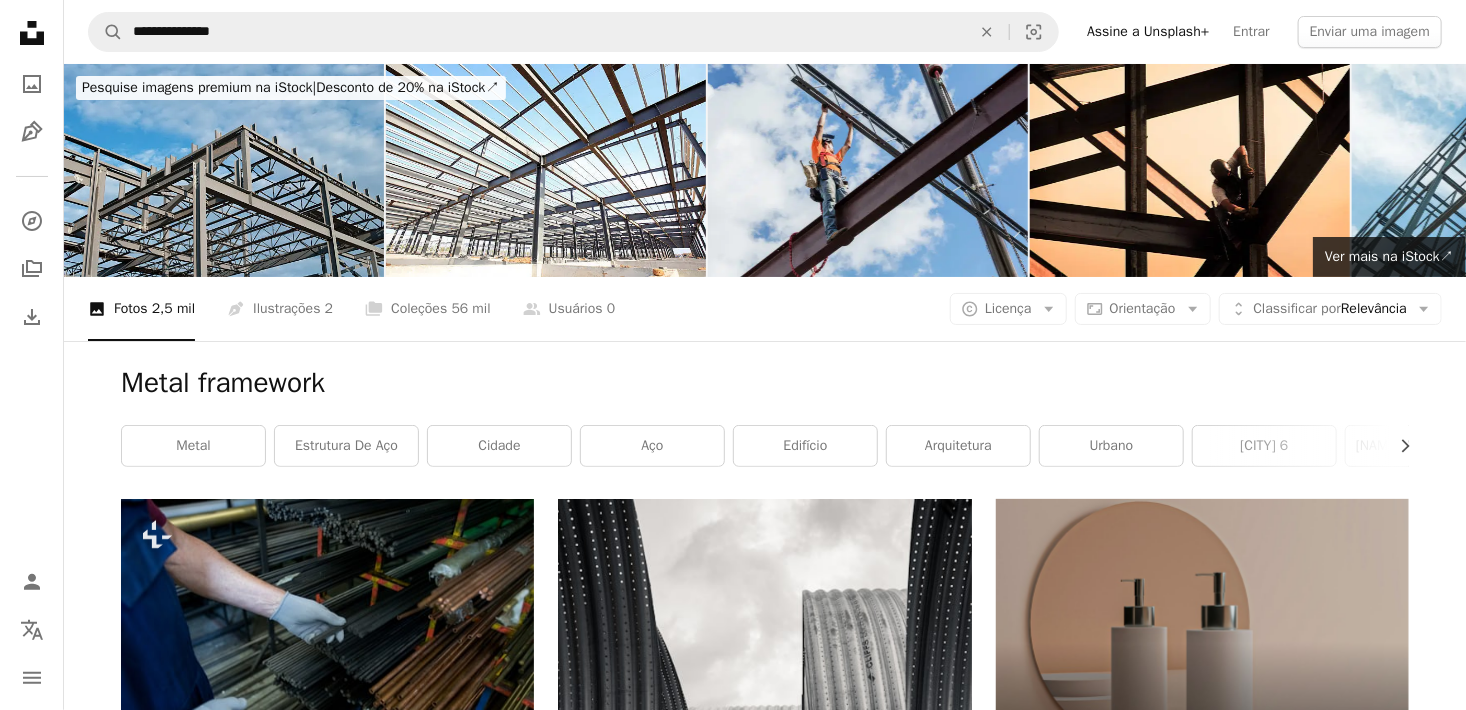 click at bounding box center (224, 170) 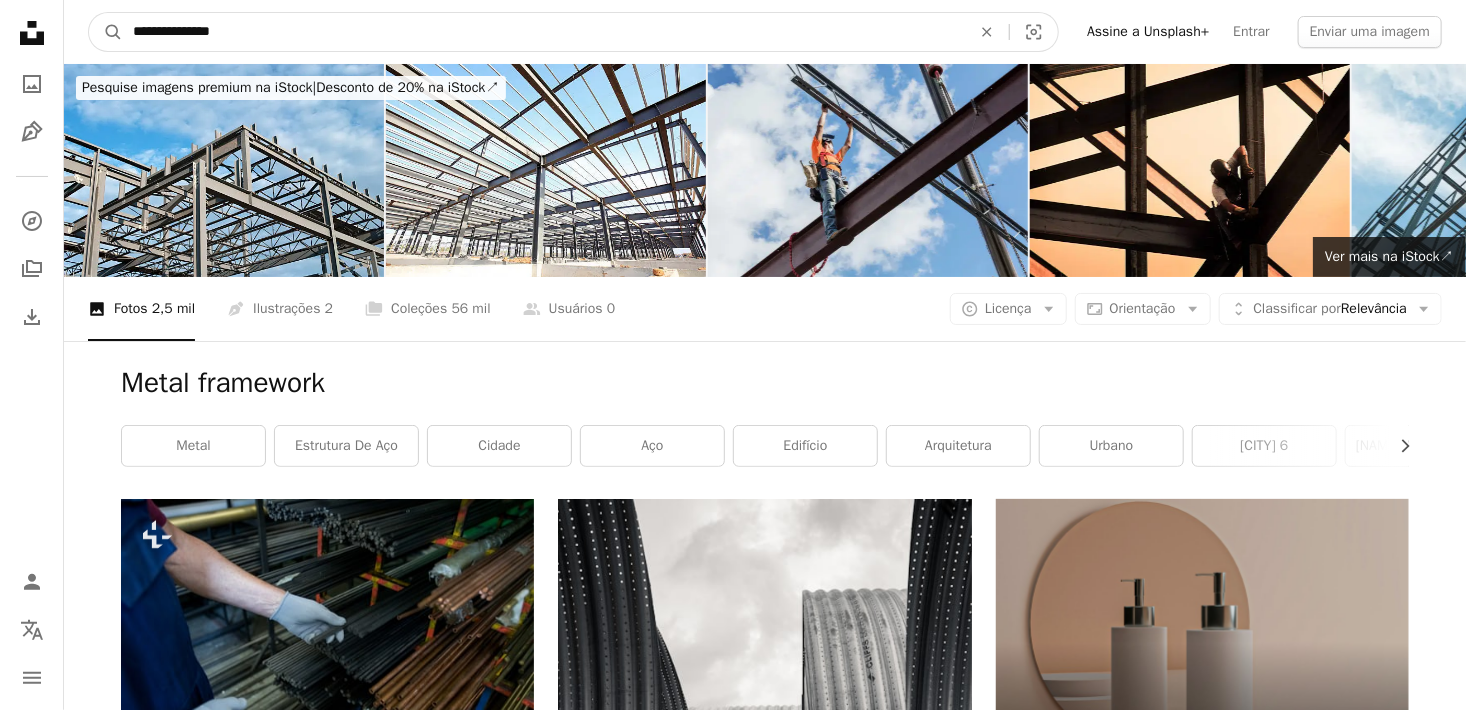 drag, startPoint x: 288, startPoint y: 28, endPoint x: 42, endPoint y: 49, distance: 246.89471 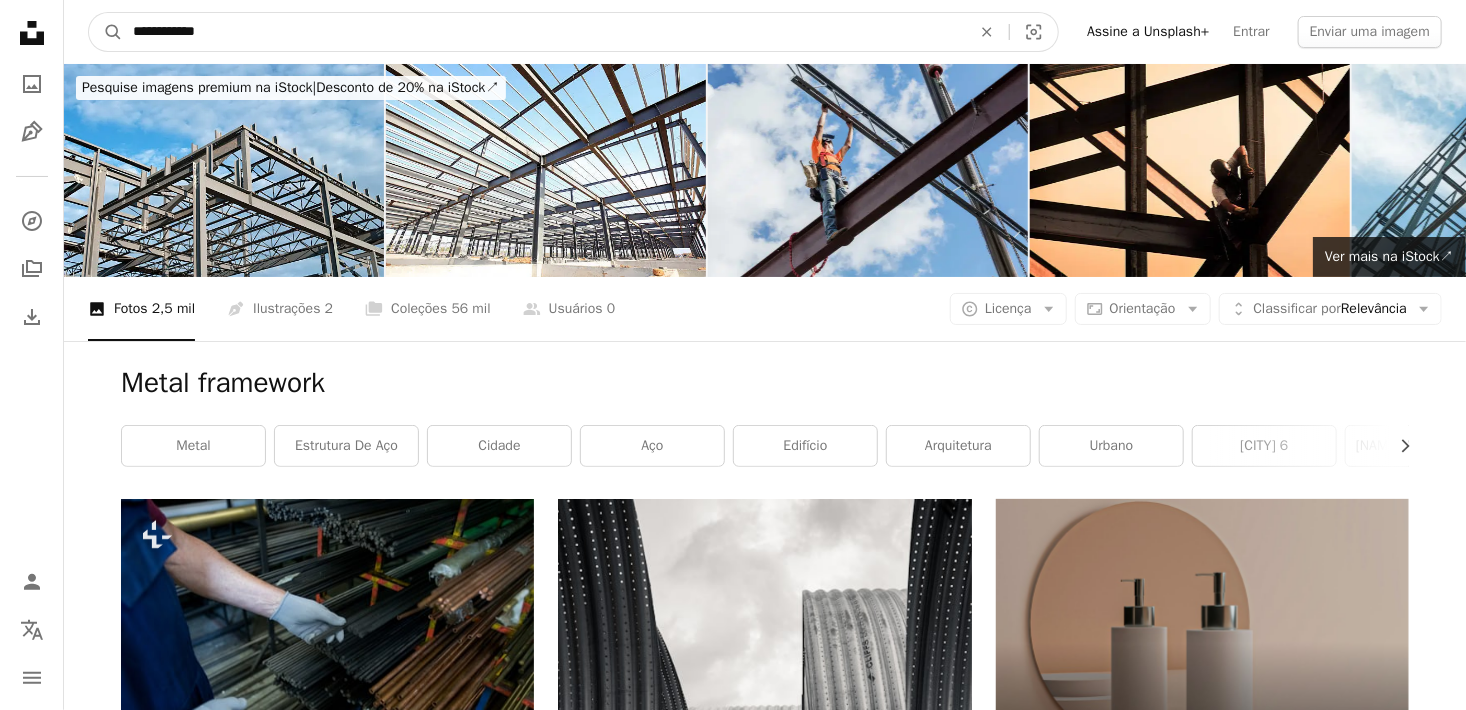 type on "**********" 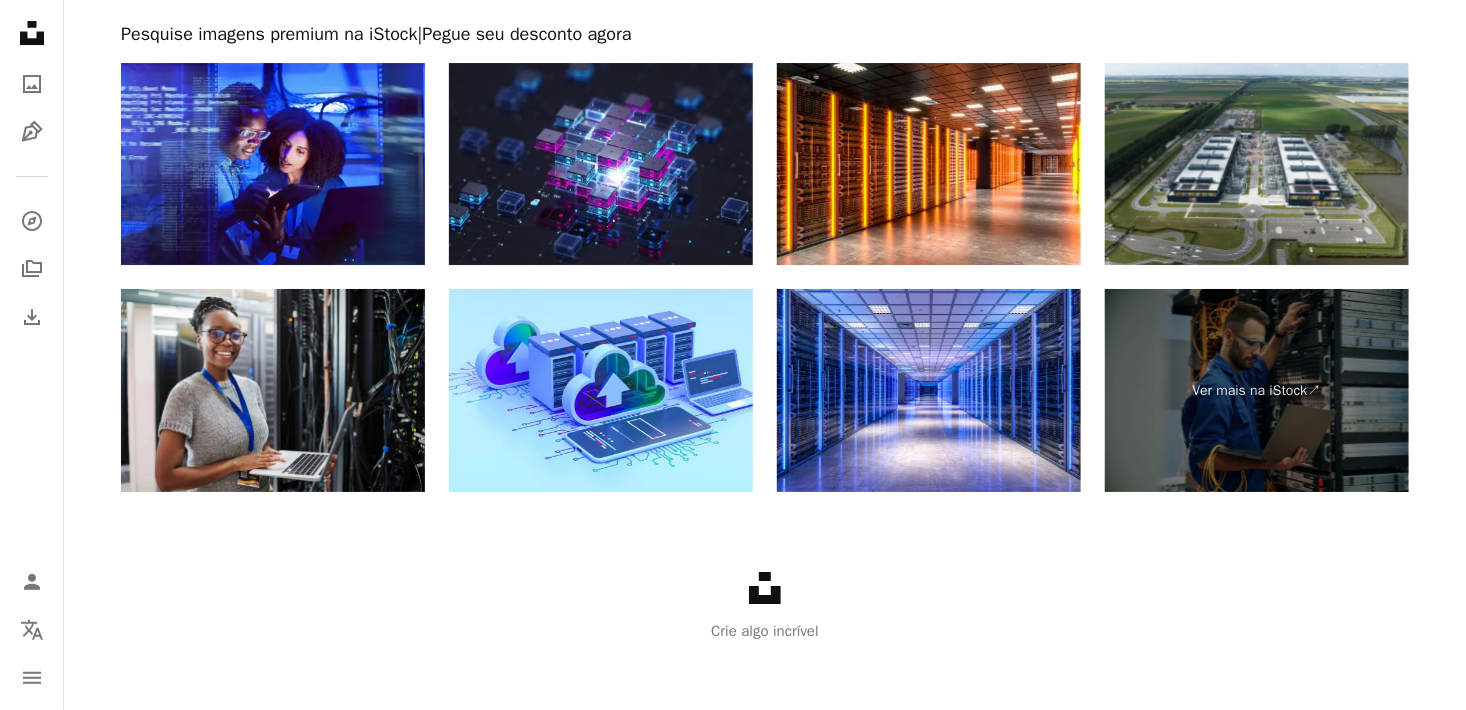 scroll, scrollTop: 3512, scrollLeft: 0, axis: vertical 